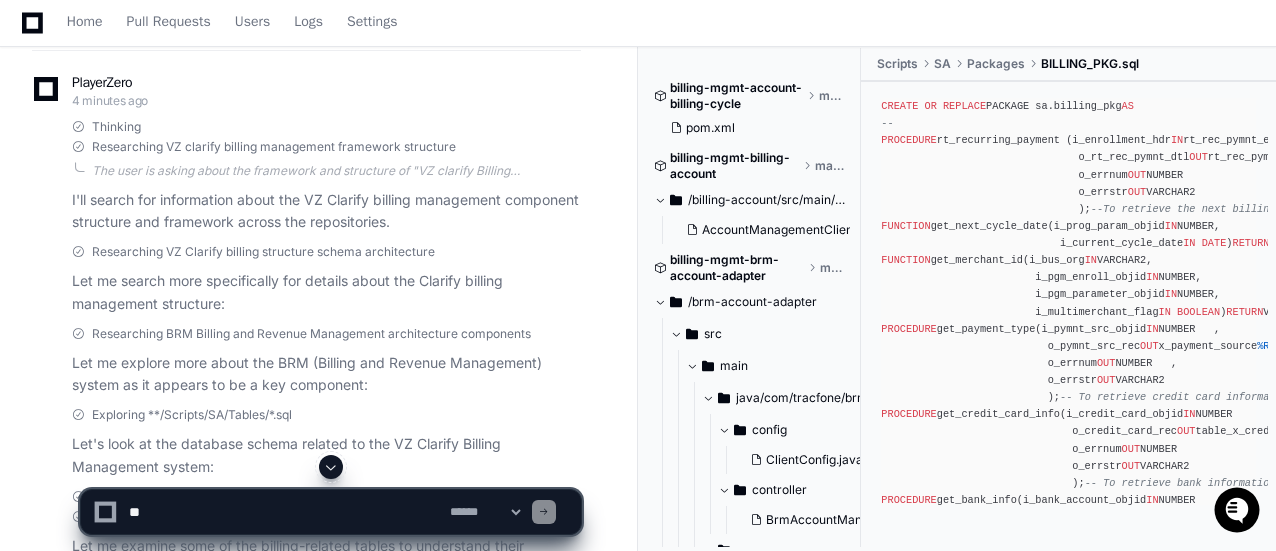 scroll, scrollTop: 0, scrollLeft: 0, axis: both 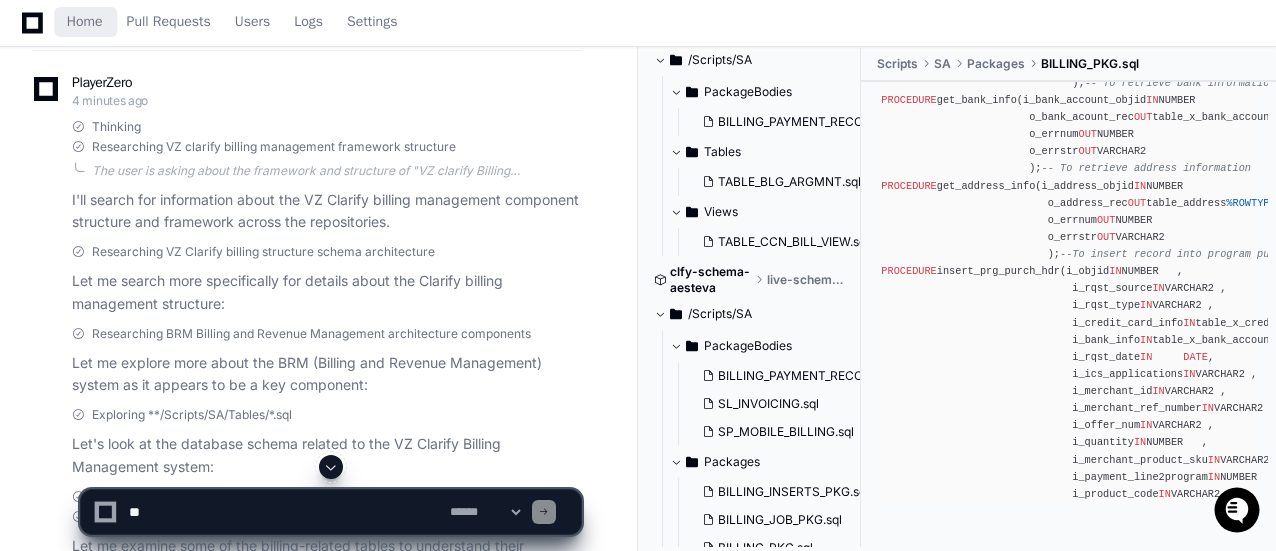click 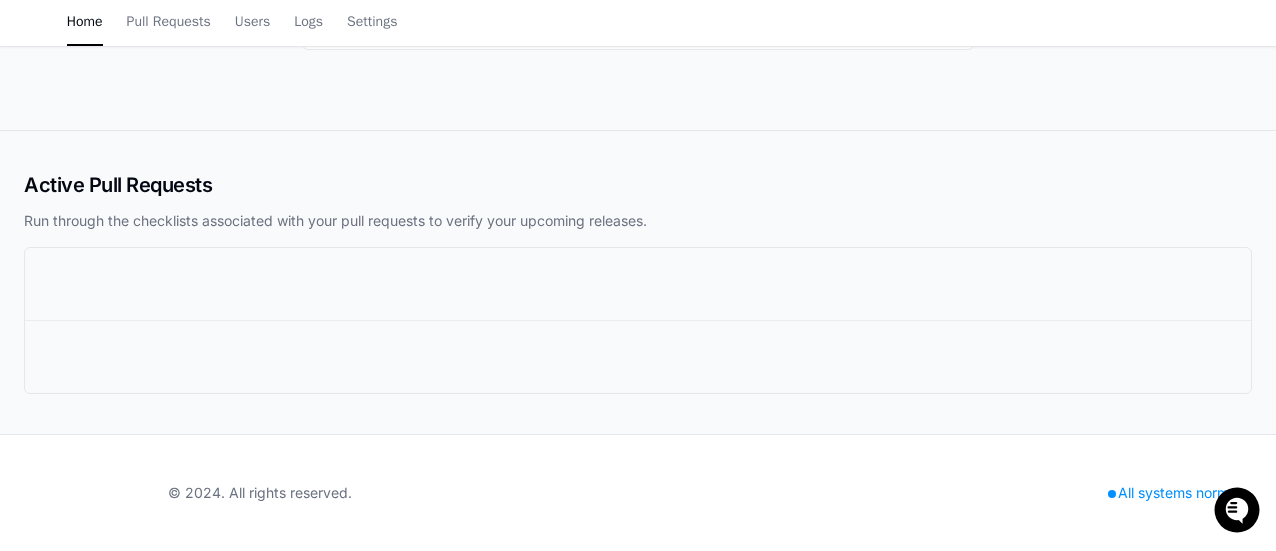 scroll, scrollTop: 0, scrollLeft: 0, axis: both 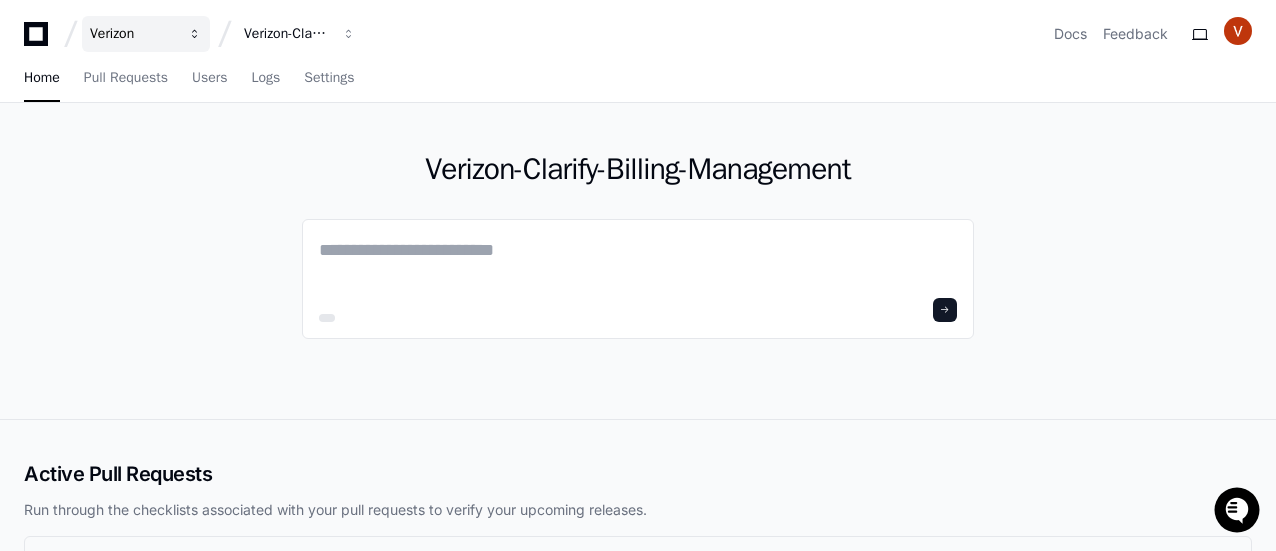 click on "Verizon" at bounding box center (133, 34) 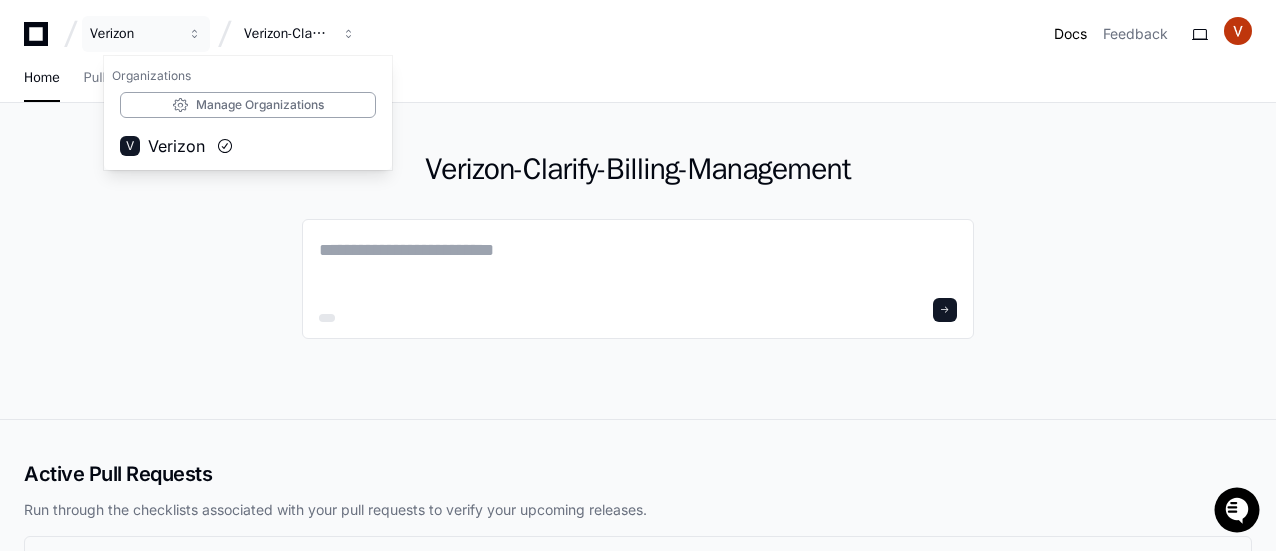 click on "Docs" at bounding box center [1070, 34] 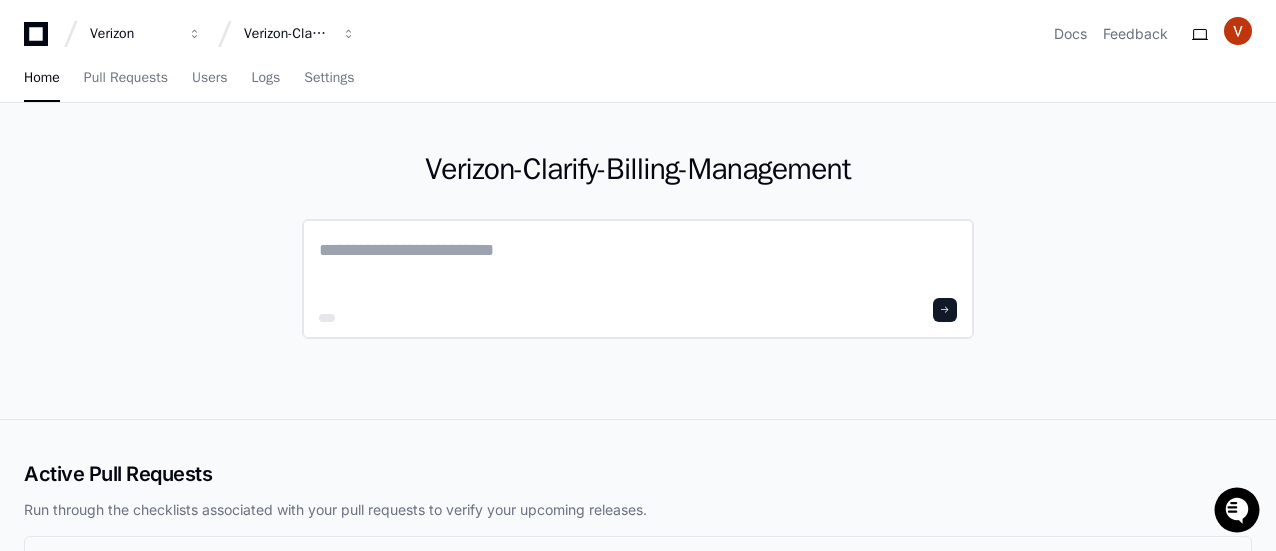 click 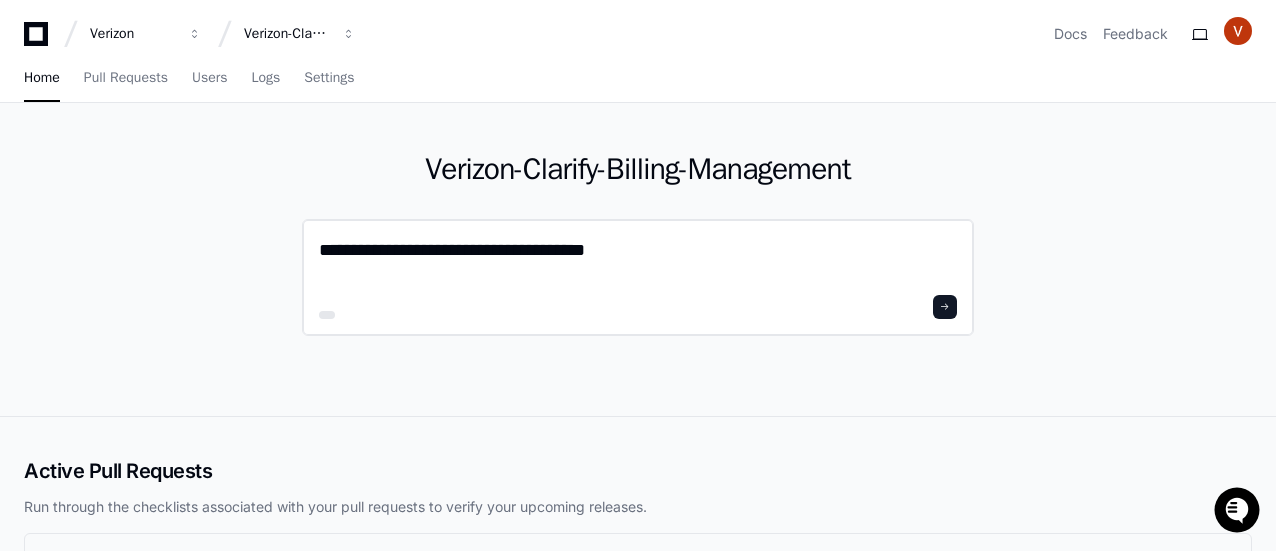click on "**********" 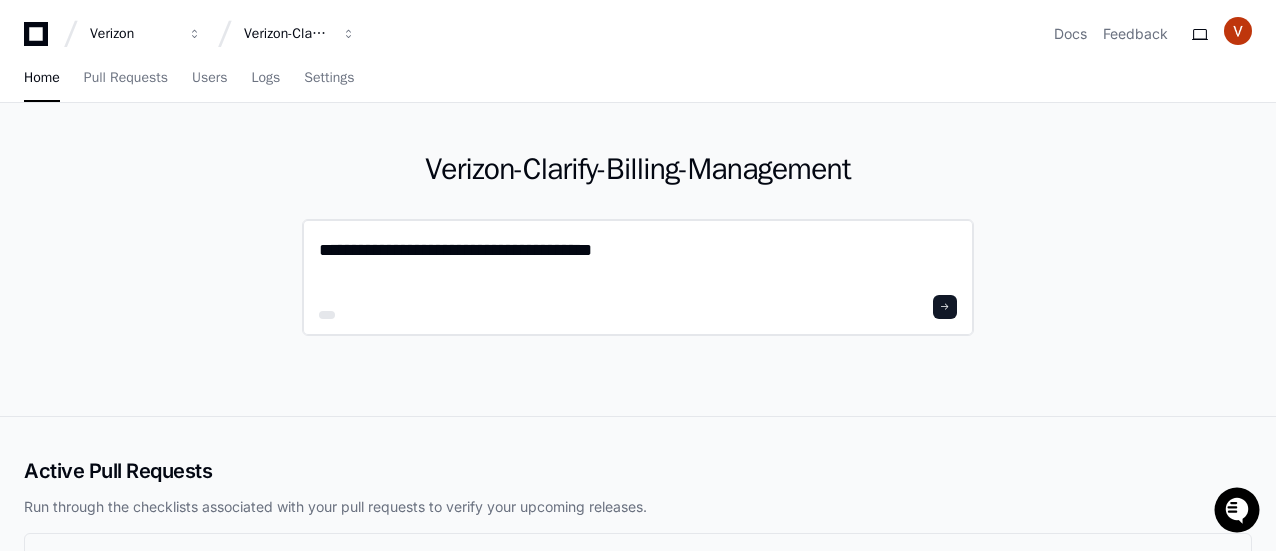 drag, startPoint x: 535, startPoint y: 249, endPoint x: 628, endPoint y: 255, distance: 93.193344 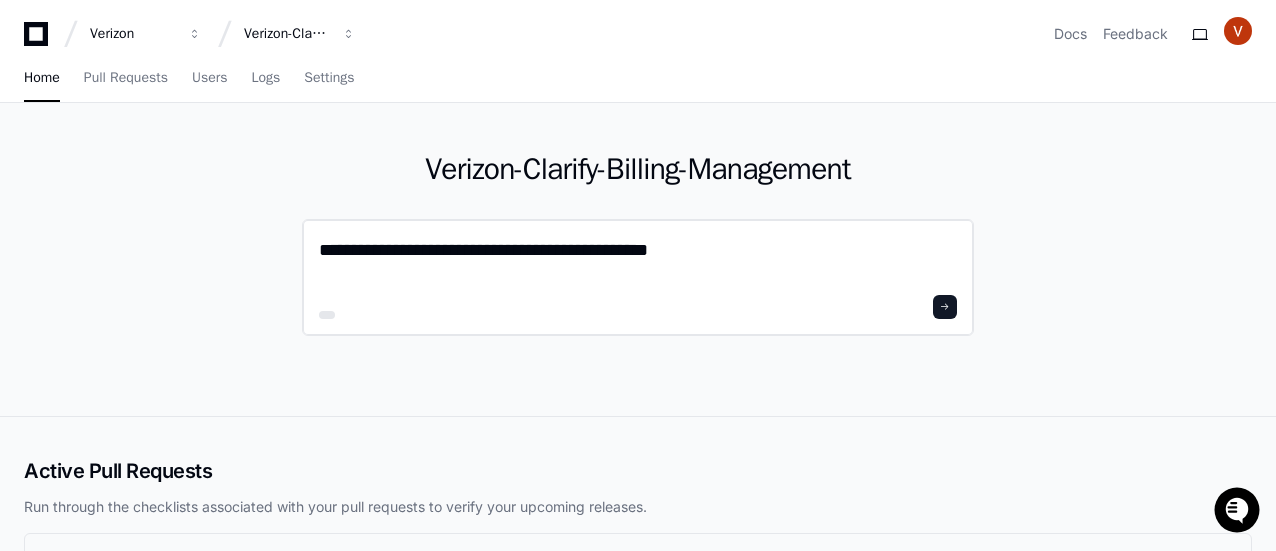 type on "**********" 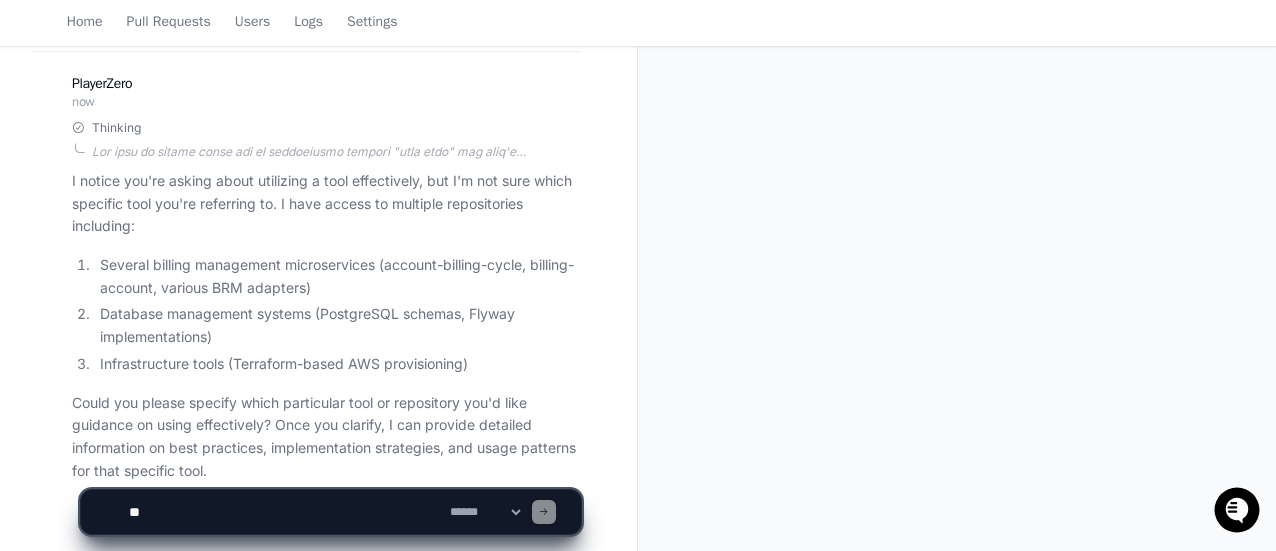scroll, scrollTop: 389, scrollLeft: 0, axis: vertical 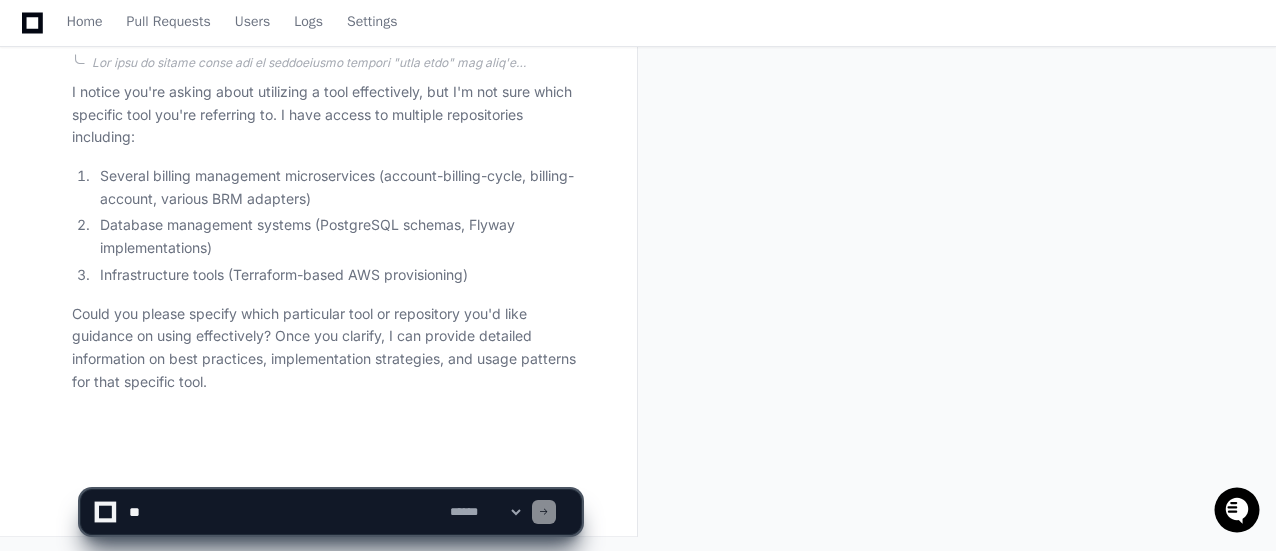 click 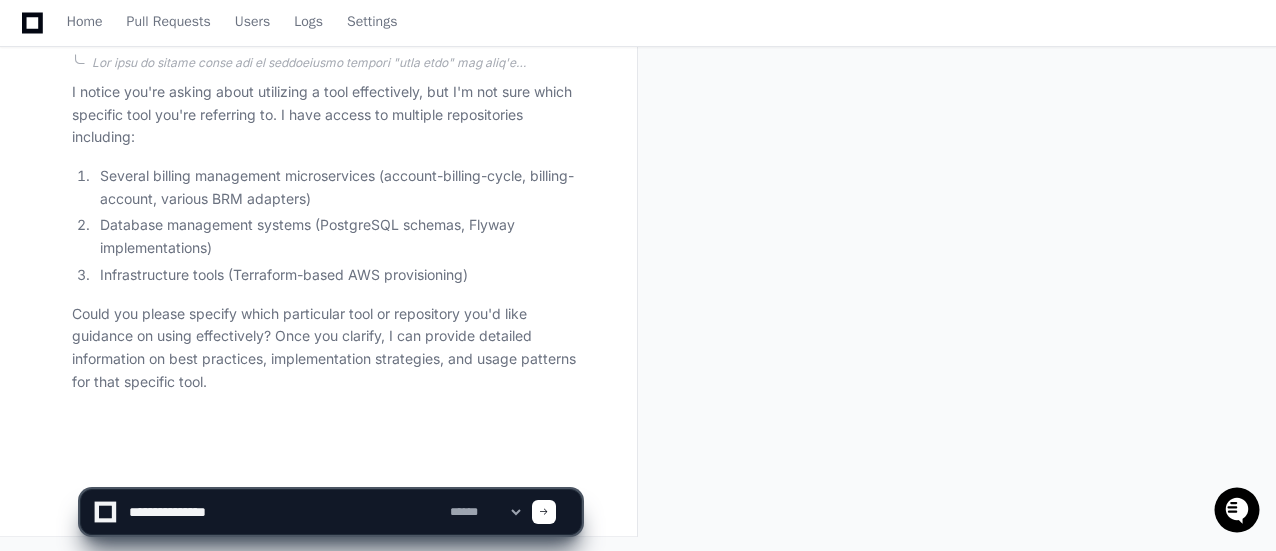type on "**********" 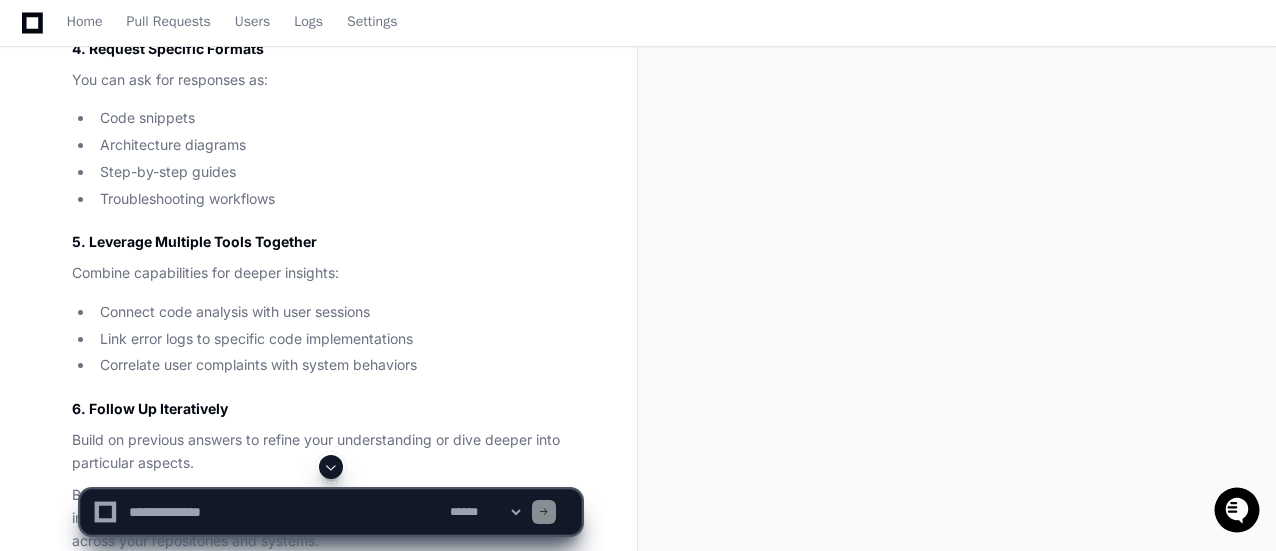 scroll, scrollTop: 2233, scrollLeft: 0, axis: vertical 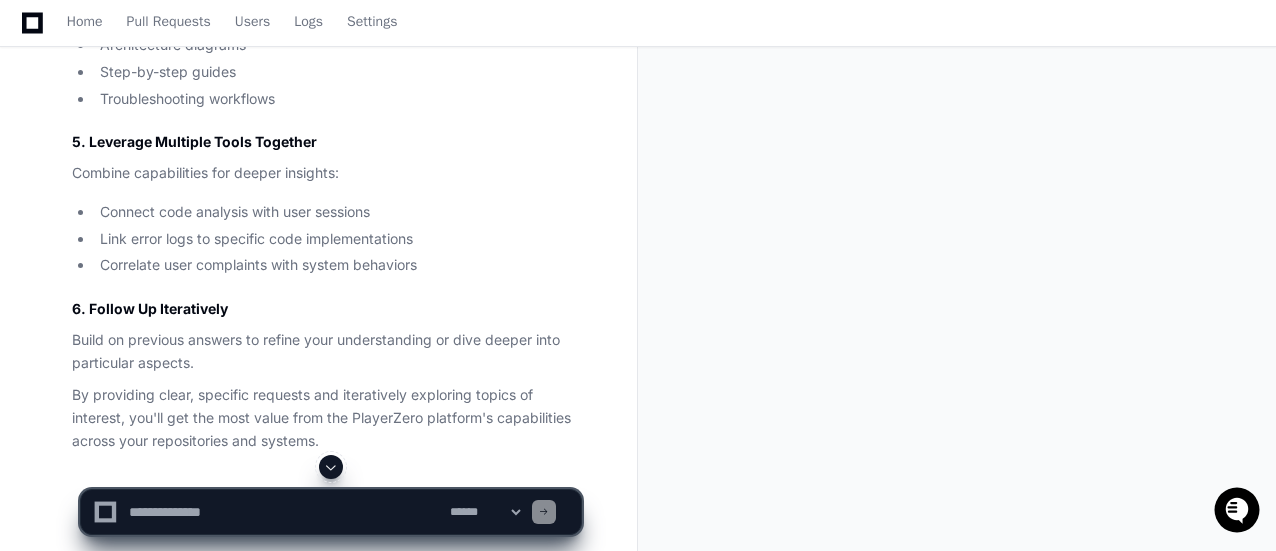 click 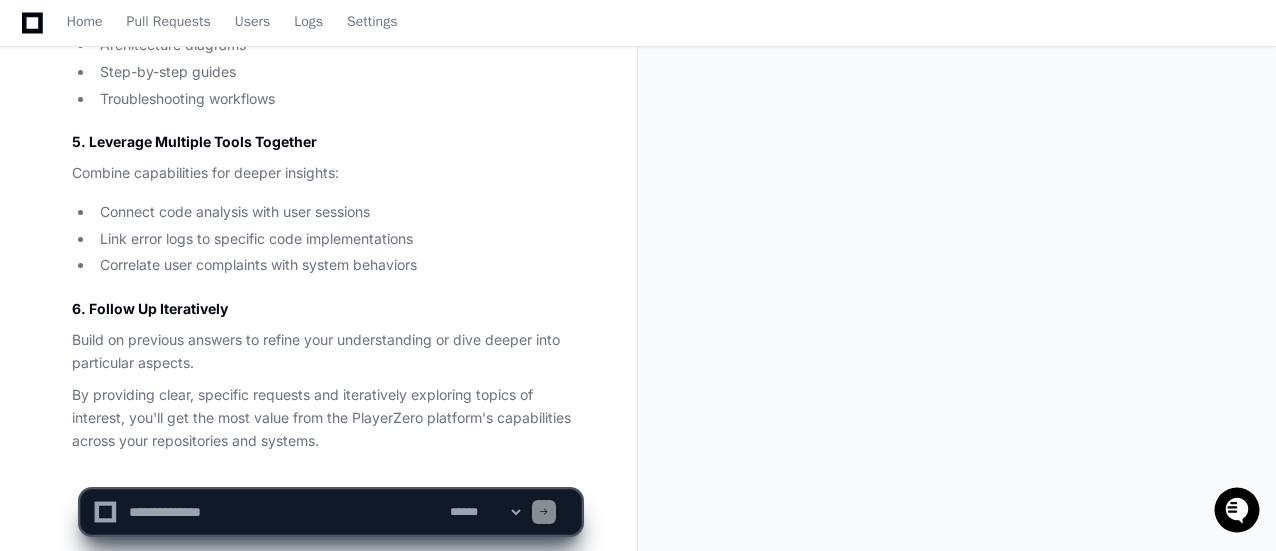 scroll, scrollTop: 2291, scrollLeft: 0, axis: vertical 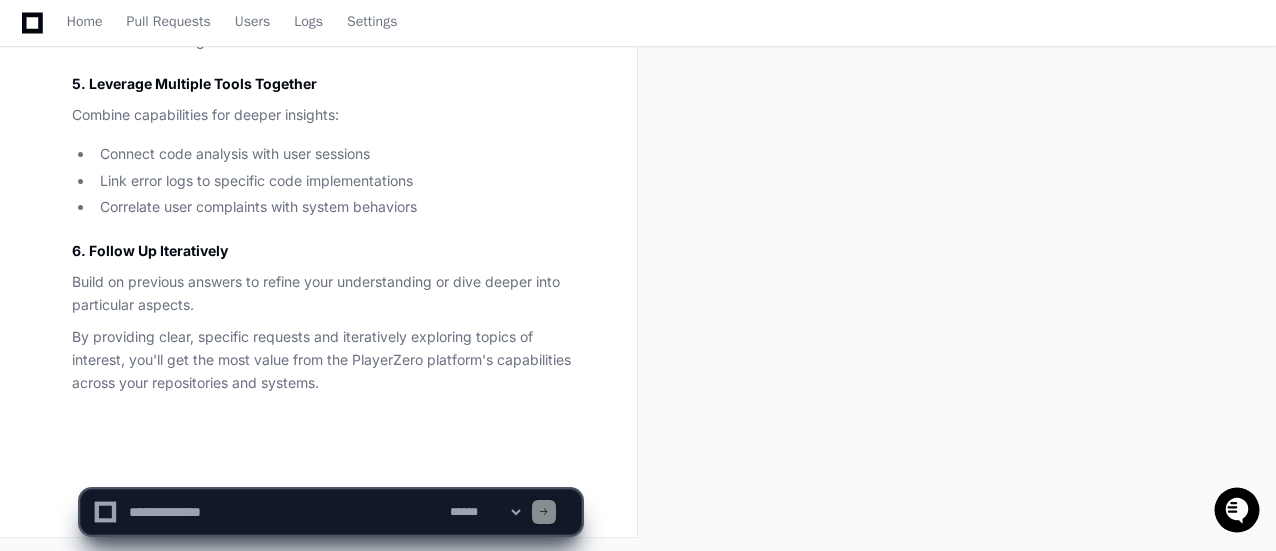 click 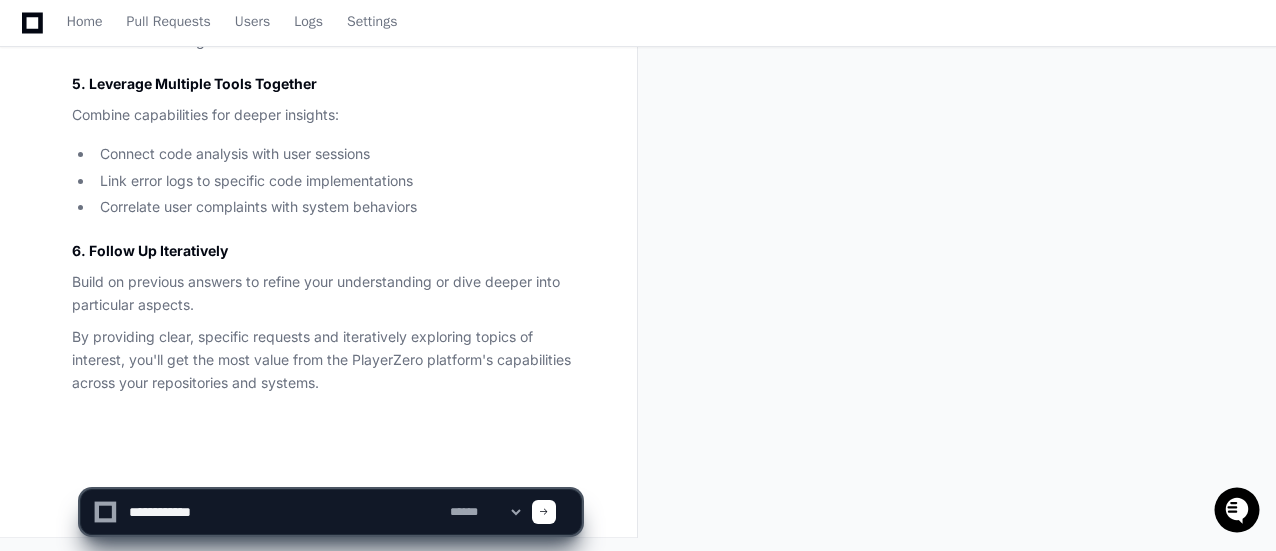 click 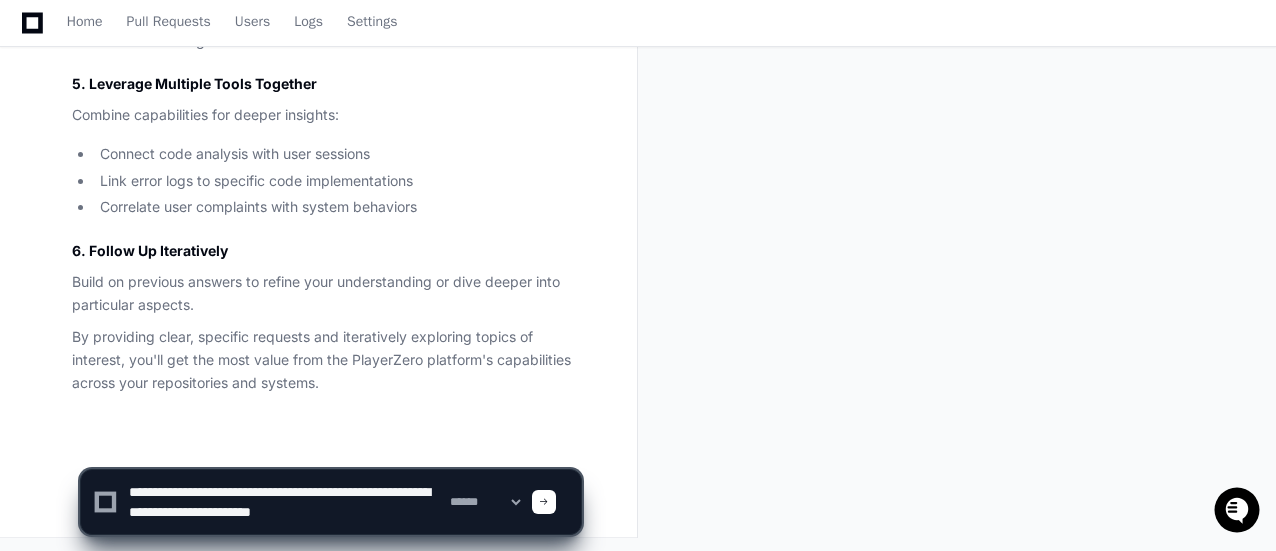 type on "**********" 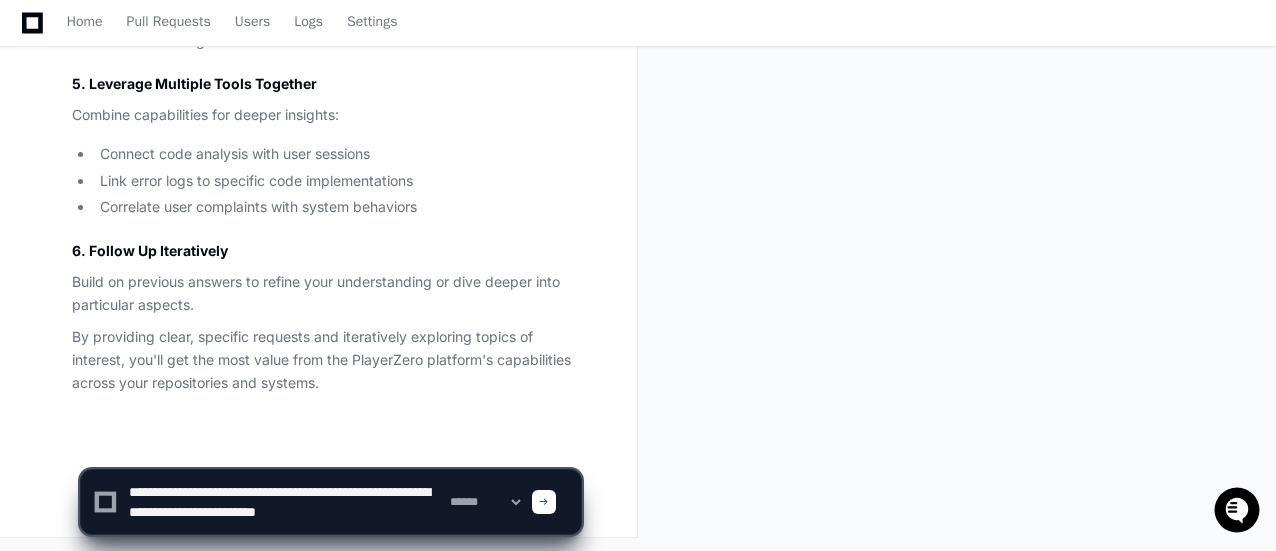 type 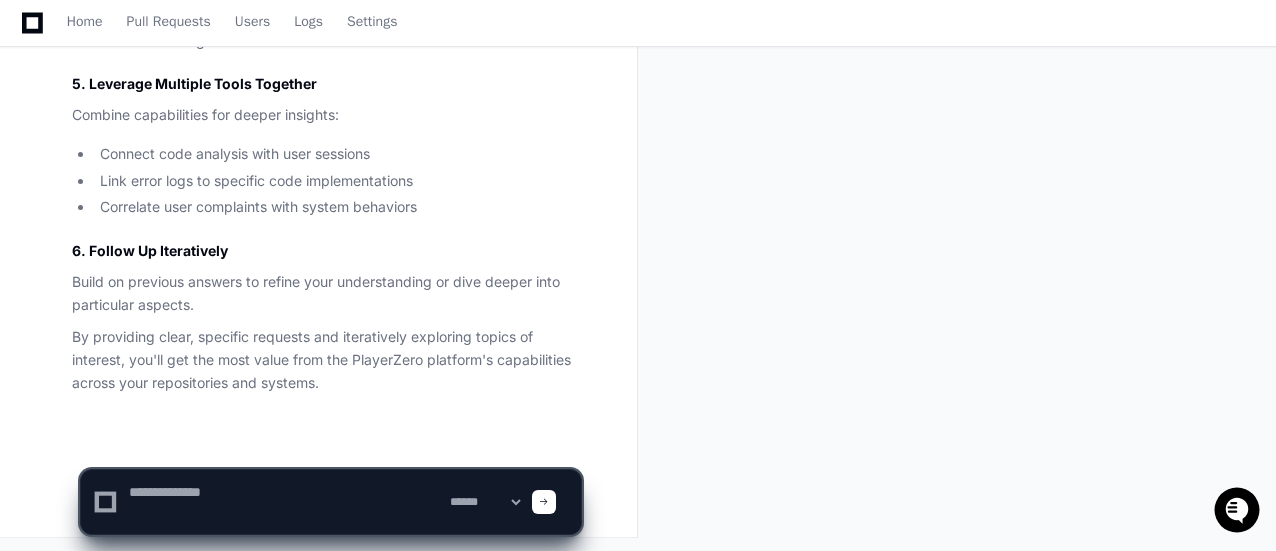 scroll, scrollTop: 0, scrollLeft: 0, axis: both 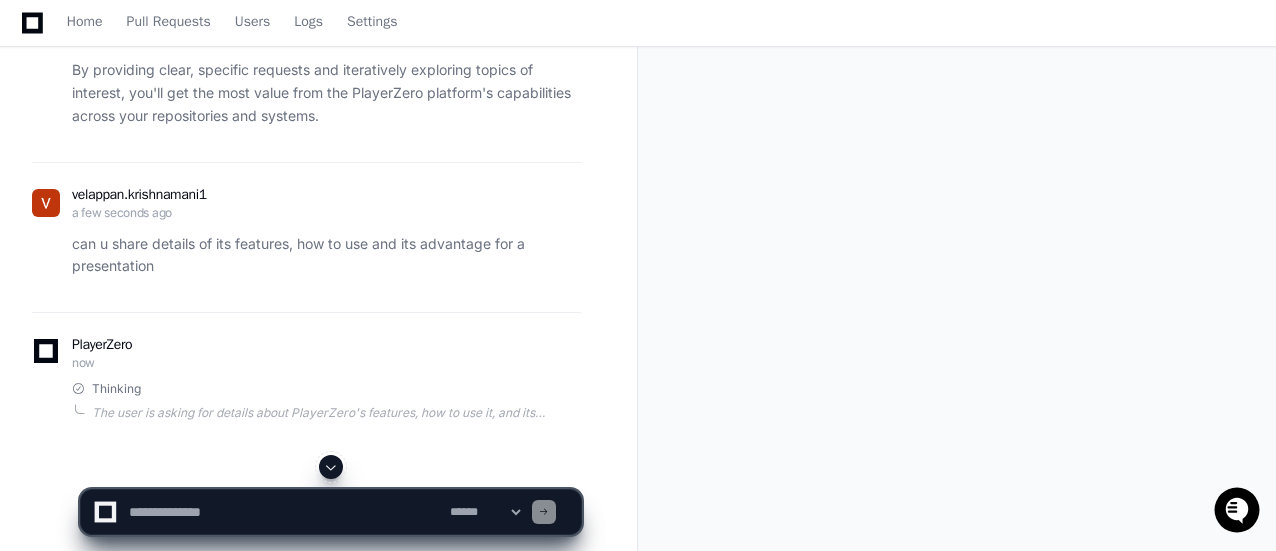 click on "velappan.krishnamani1 a few seconds ago can u share details of its features, how to use and its advantage for a presentation" 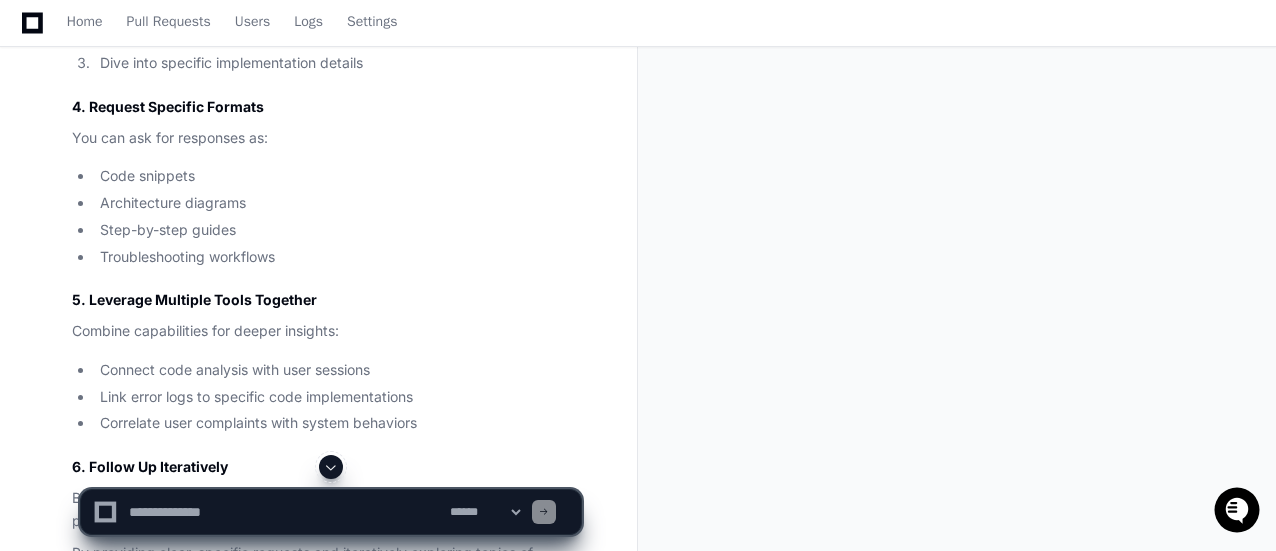 scroll, scrollTop: 1593, scrollLeft: 0, axis: vertical 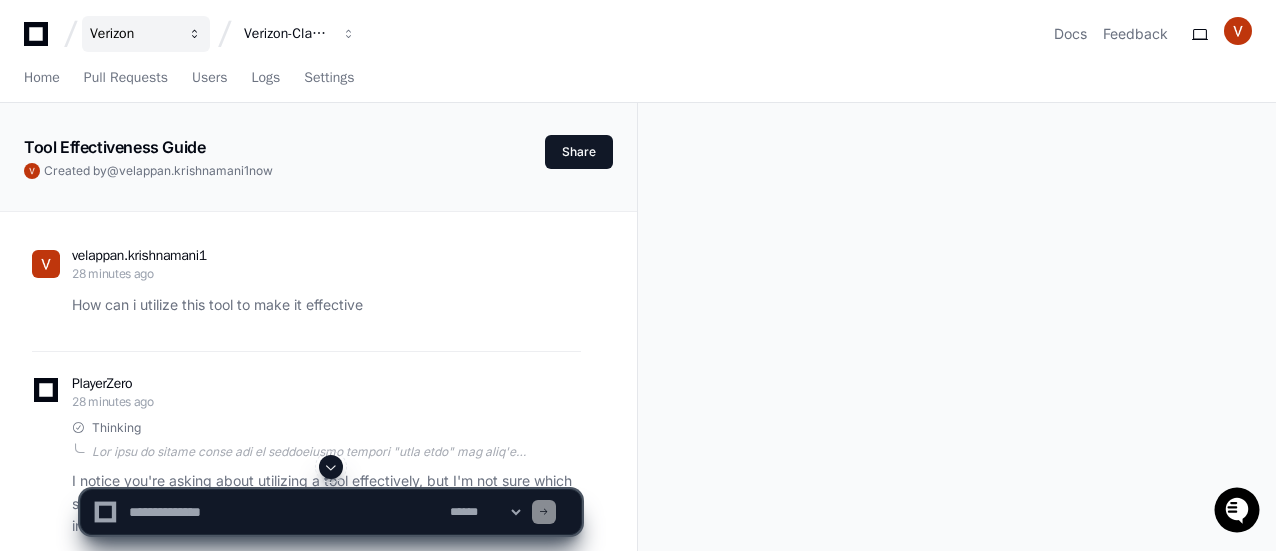 click on "Verizon" at bounding box center [146, 34] 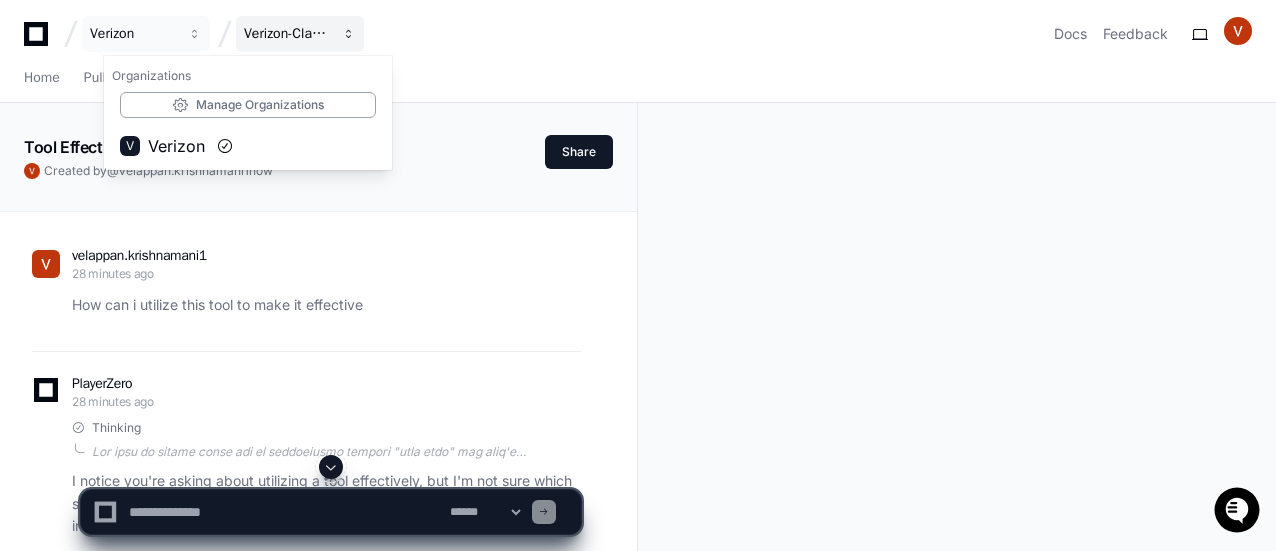click on "Verizon-Clarify-Billing-Management" at bounding box center [133, 34] 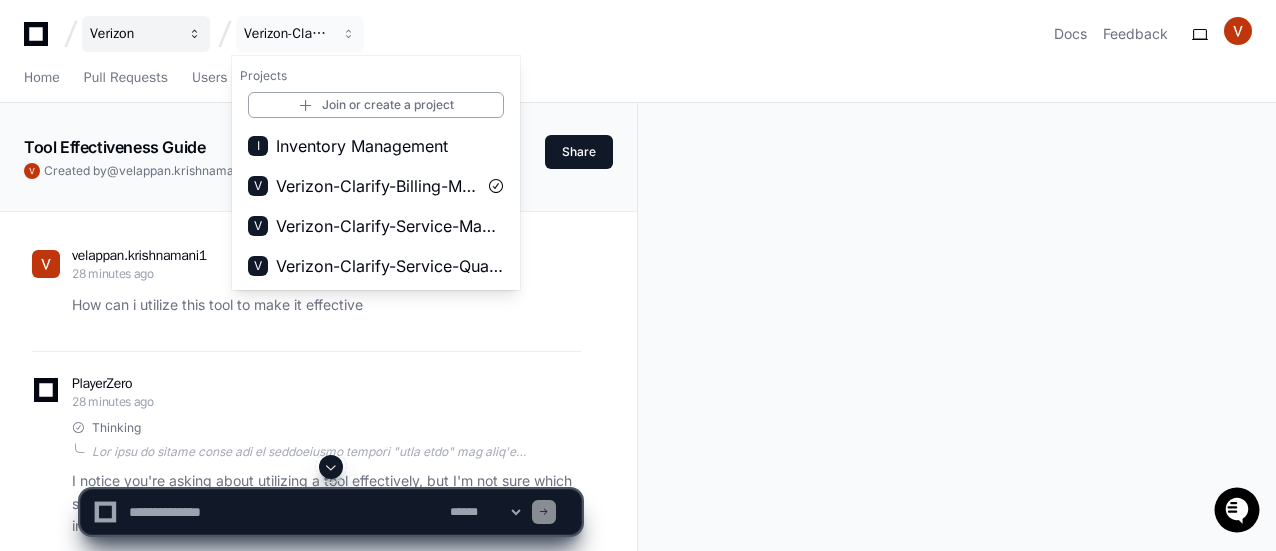 click on "Verizon" at bounding box center [133, 34] 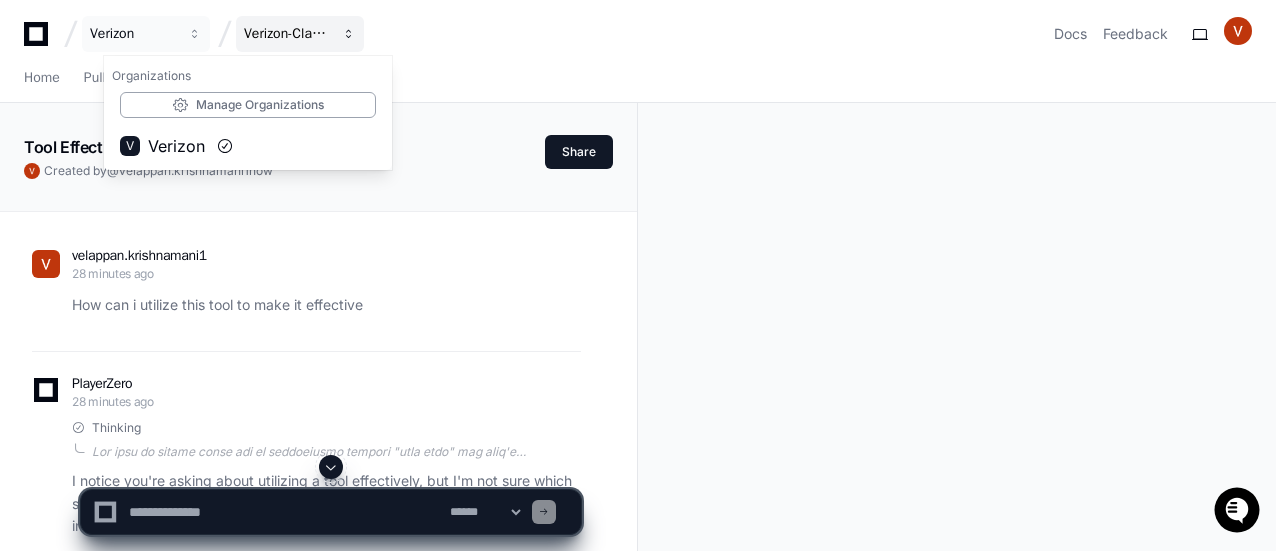 click on "Verizon-Clarify-Billing-Management" at bounding box center (133, 34) 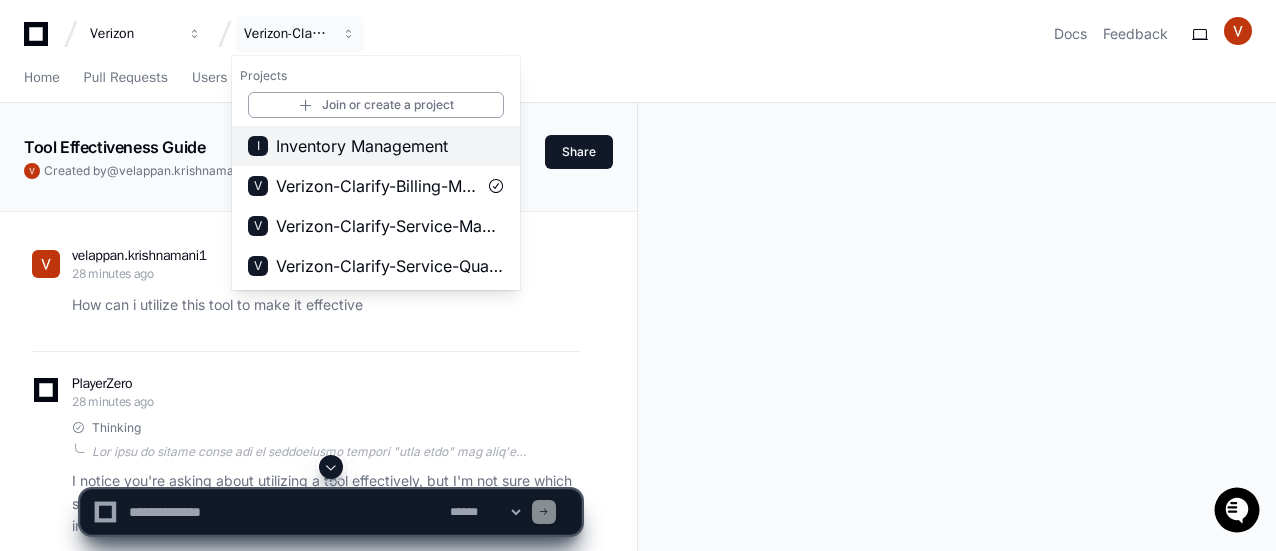 click on "Inventory Management" at bounding box center [362, 146] 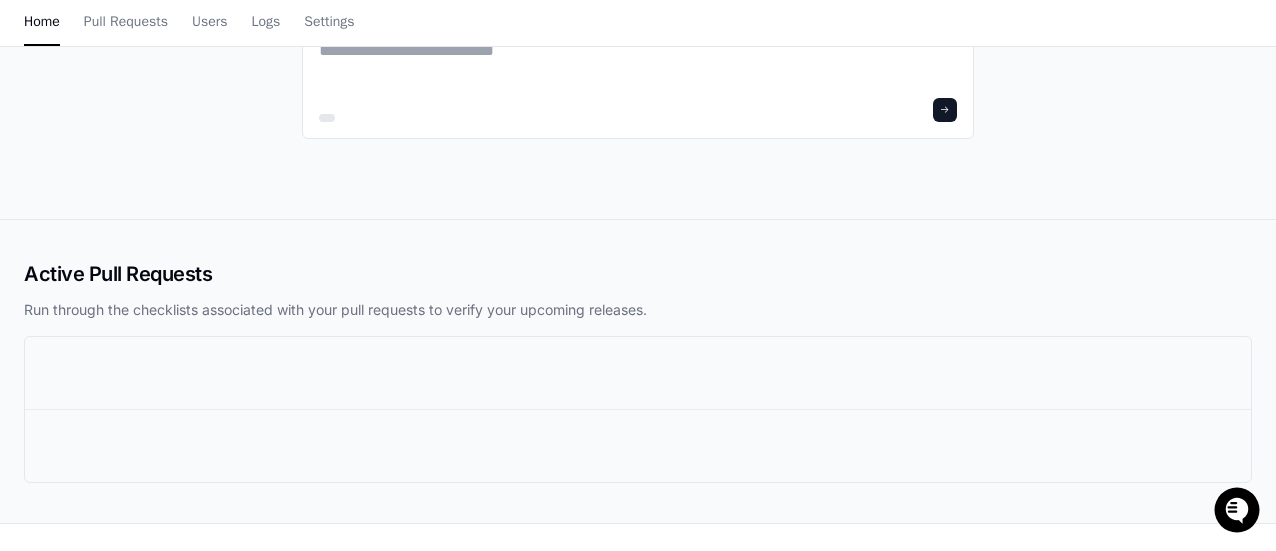 scroll, scrollTop: 0, scrollLeft: 0, axis: both 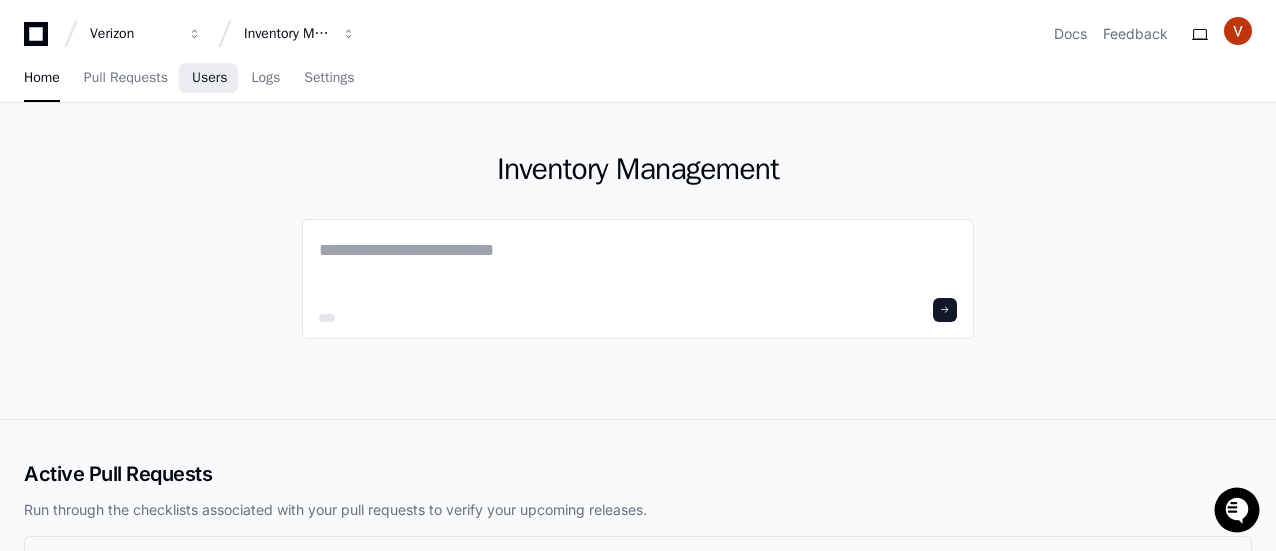 click on "Users" at bounding box center (210, 78) 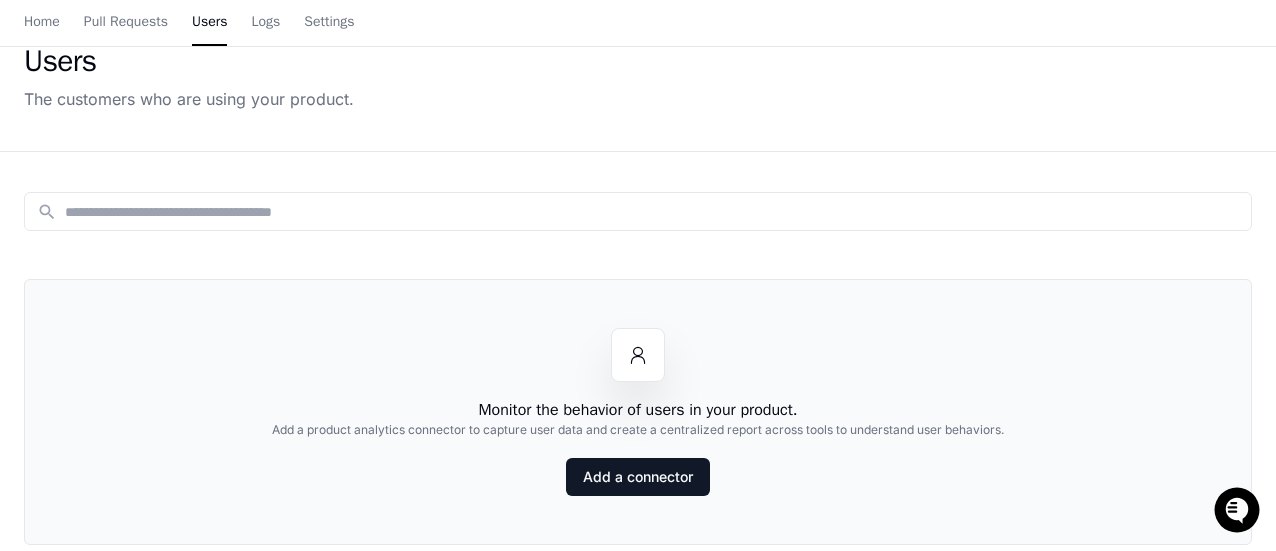 scroll, scrollTop: 0, scrollLeft: 0, axis: both 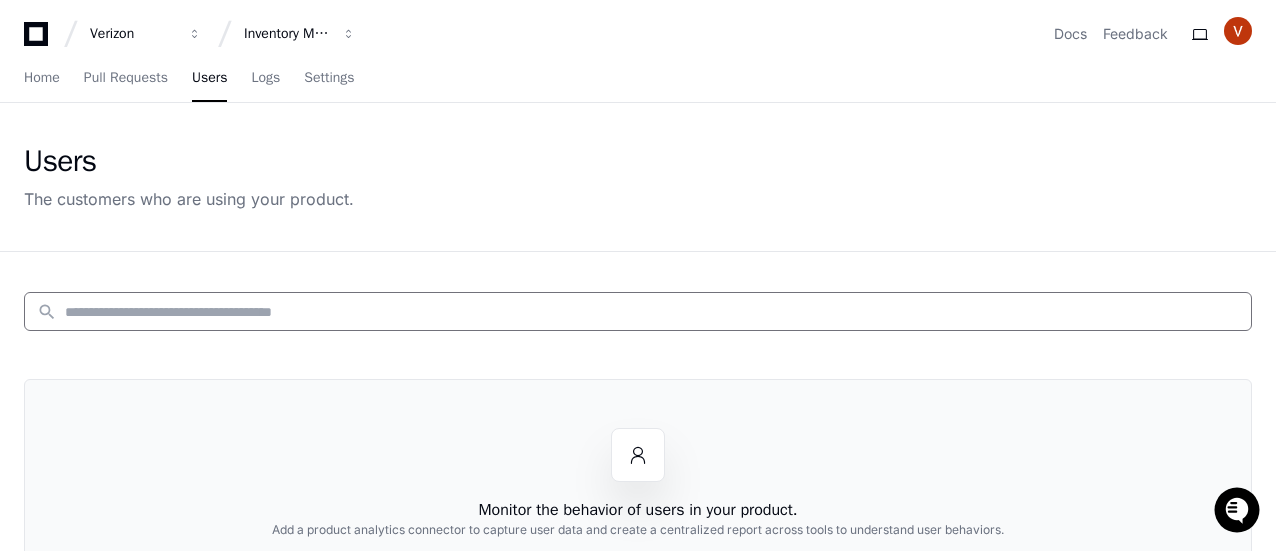 click at bounding box center (652, 312) 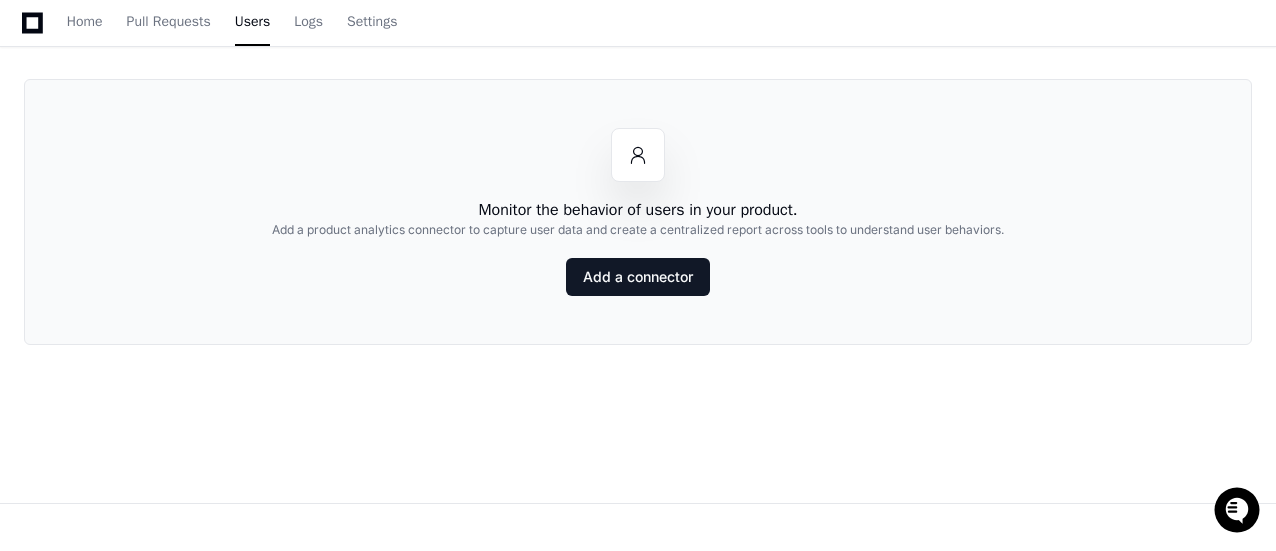 scroll, scrollTop: 0, scrollLeft: 0, axis: both 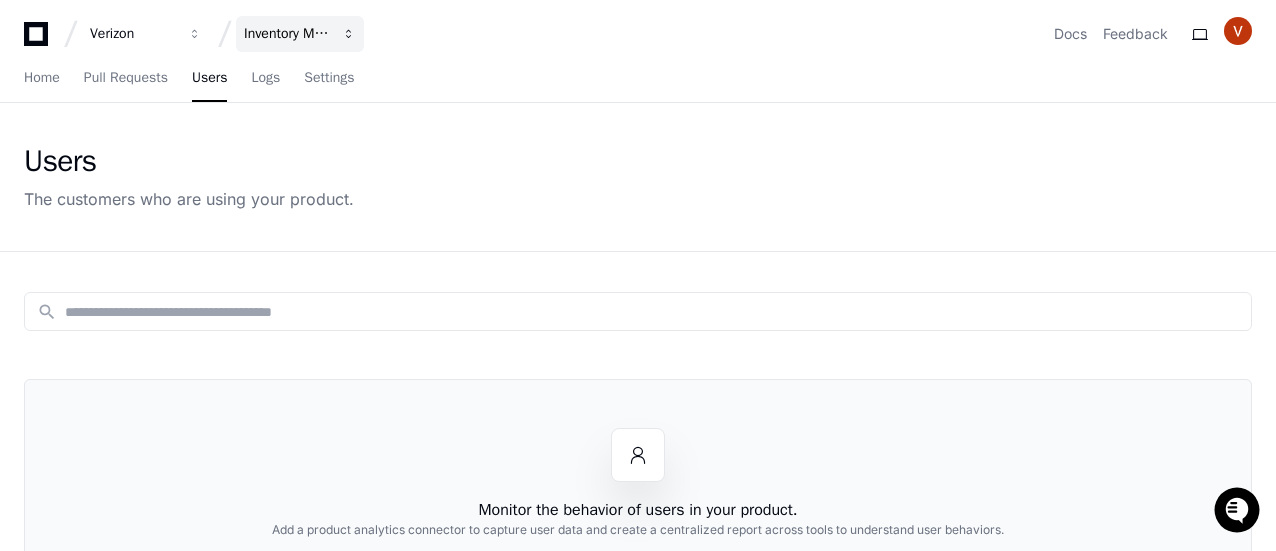 click on "Inventory Management" at bounding box center [133, 34] 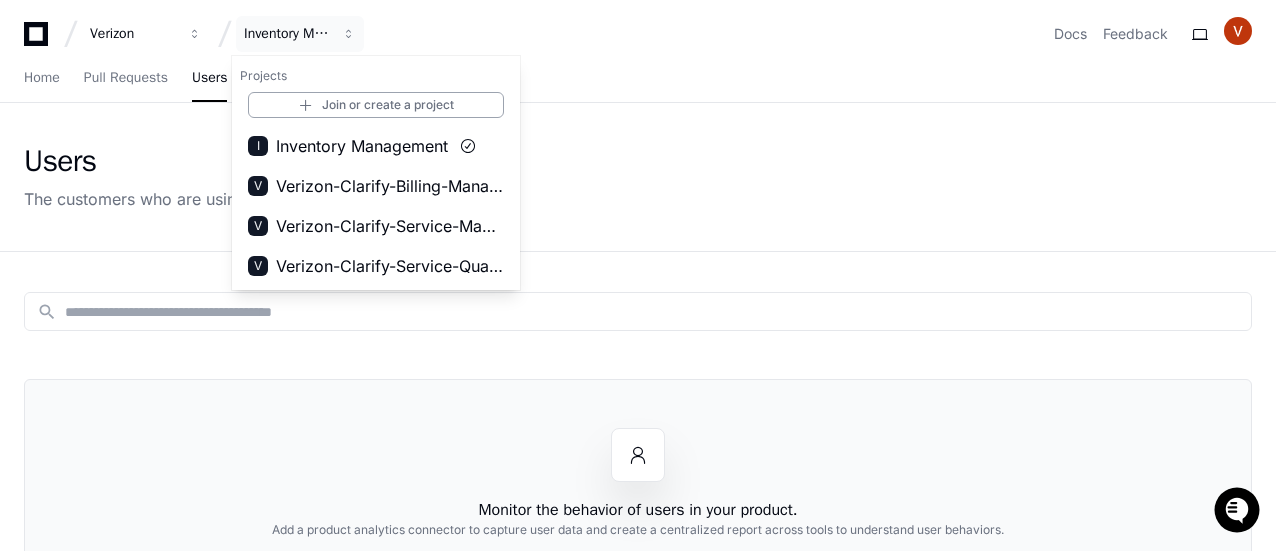 click on "Users" 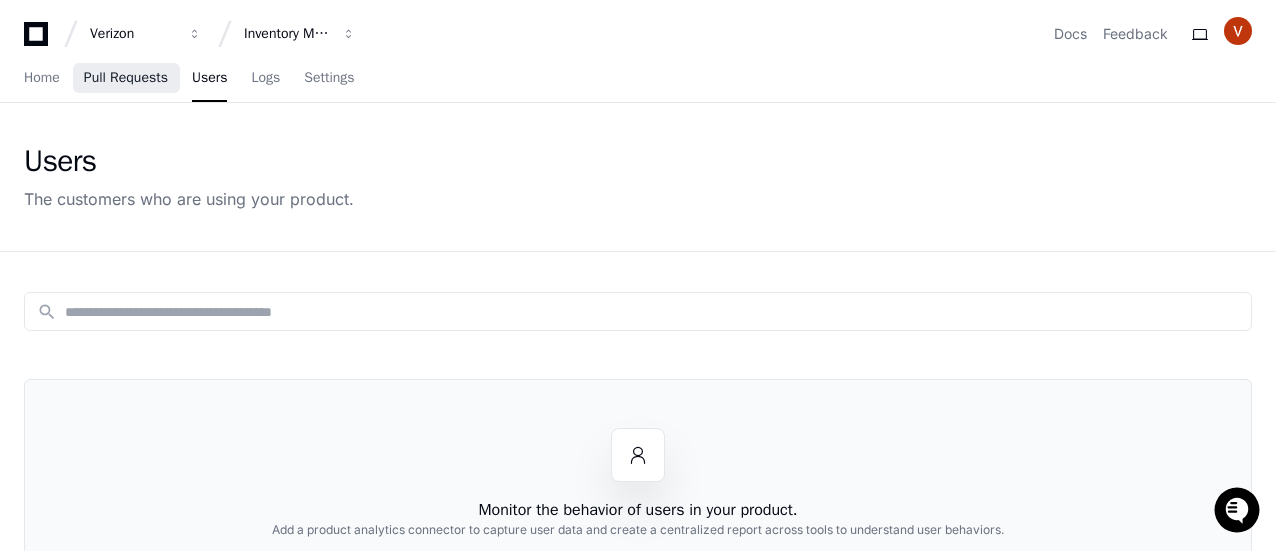 click on "Pull Requests" at bounding box center [126, 79] 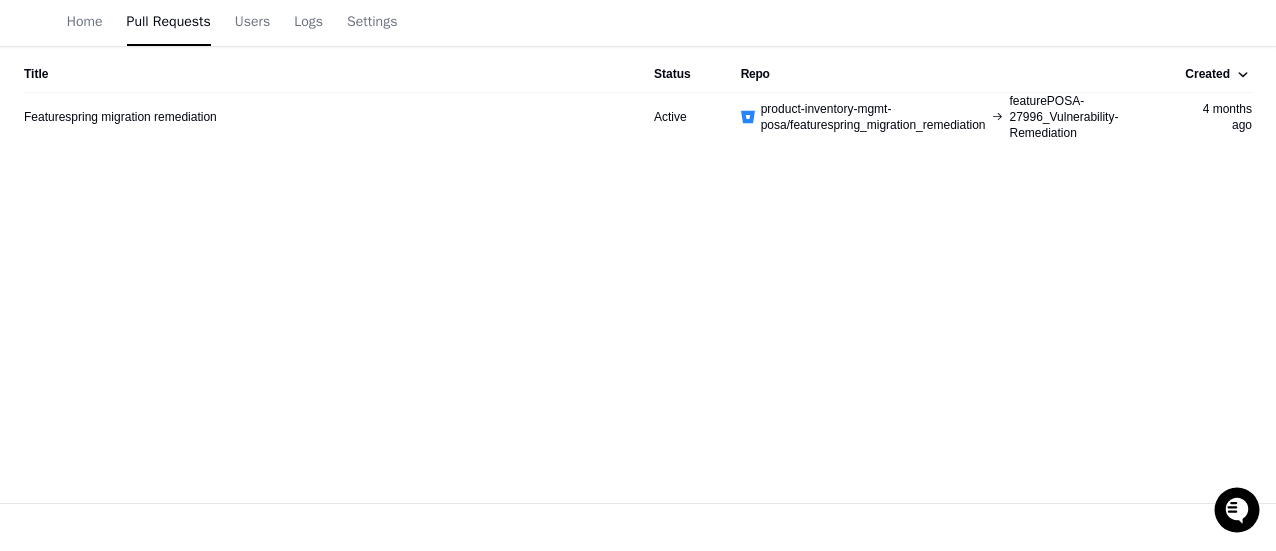 scroll, scrollTop: 100, scrollLeft: 0, axis: vertical 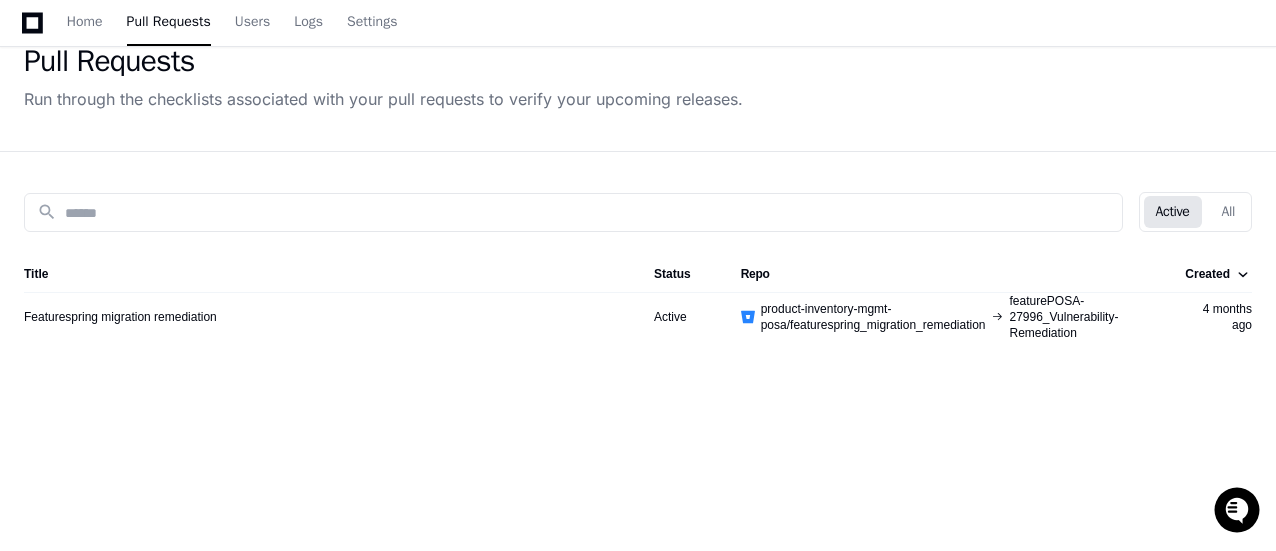 click on "featurePOSA-27996_Vulnerability-Remediation" 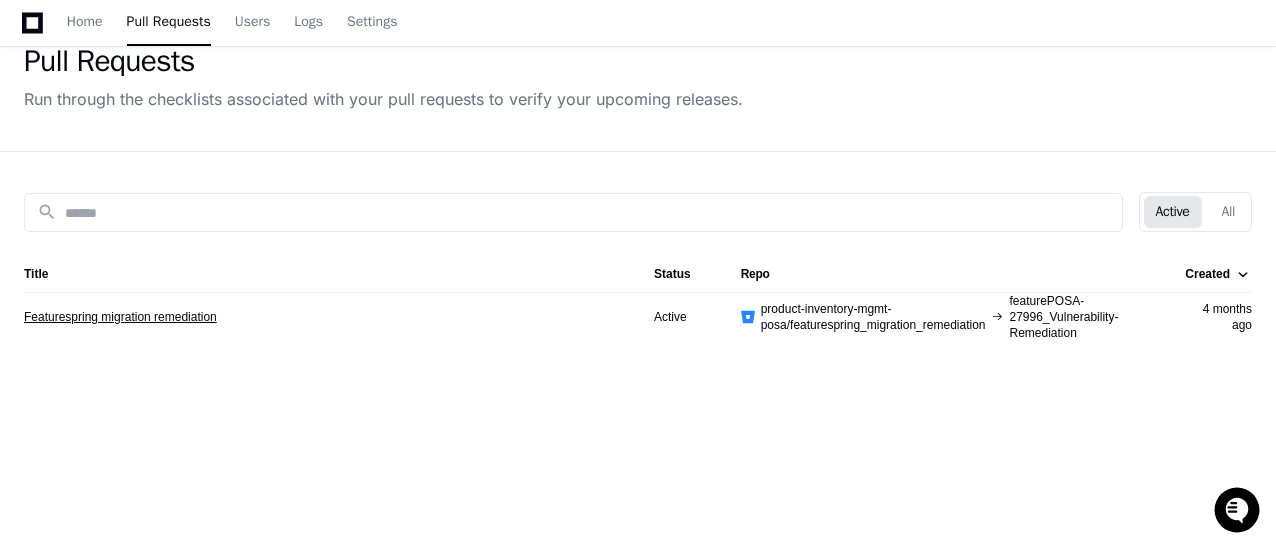 click on "Featurespring migration remediation" 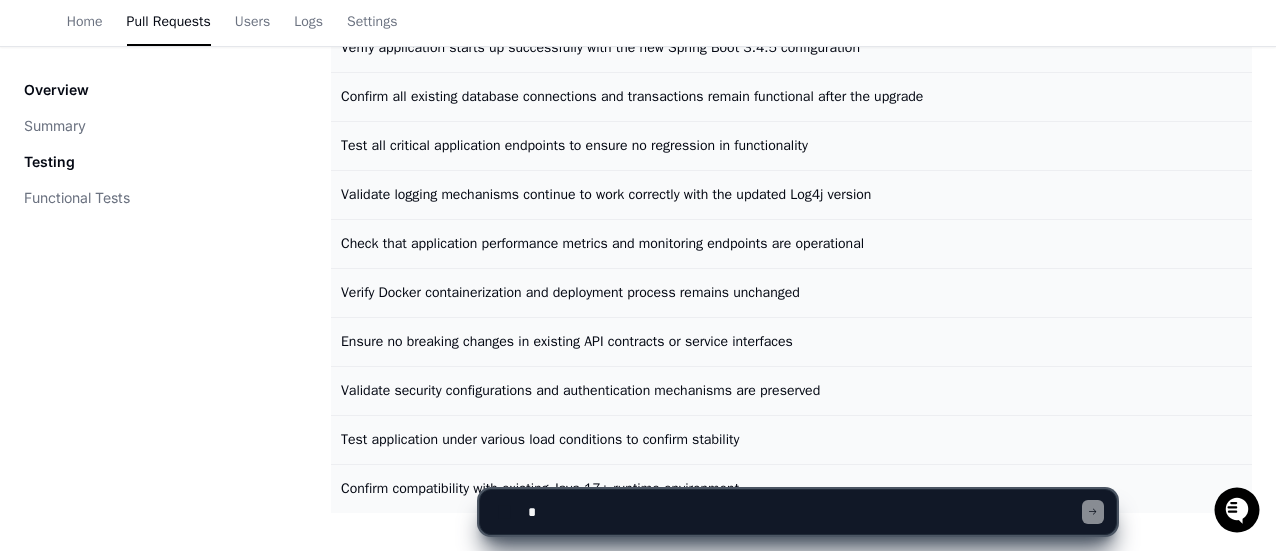 scroll, scrollTop: 1000, scrollLeft: 0, axis: vertical 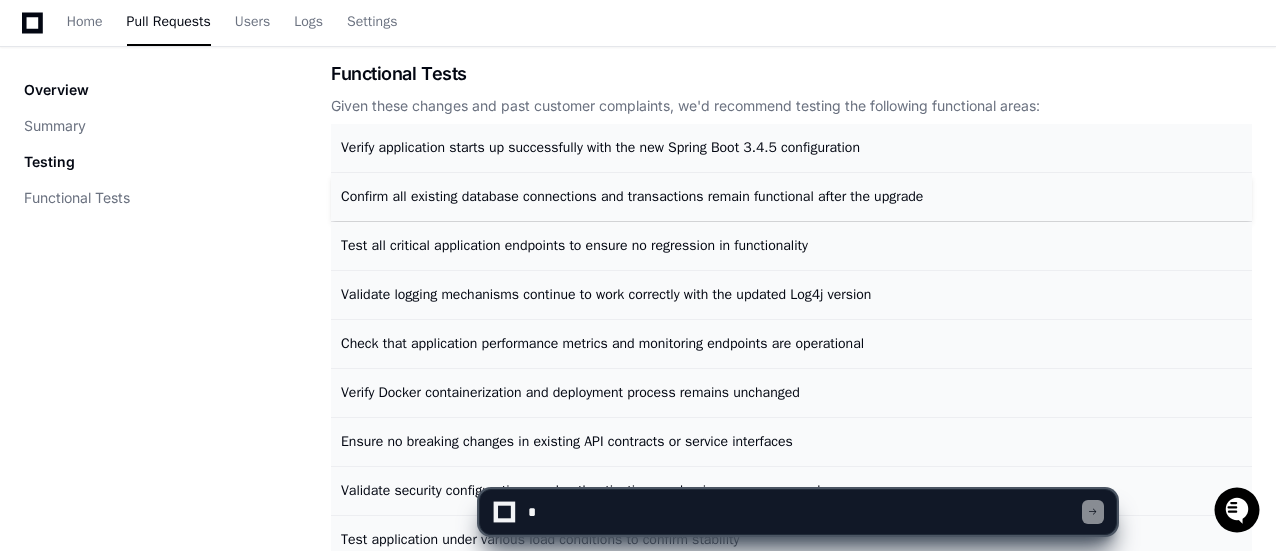 click on "Confirm all existing database connections and transactions remain functional after the upgrade" at bounding box center (632, 196) 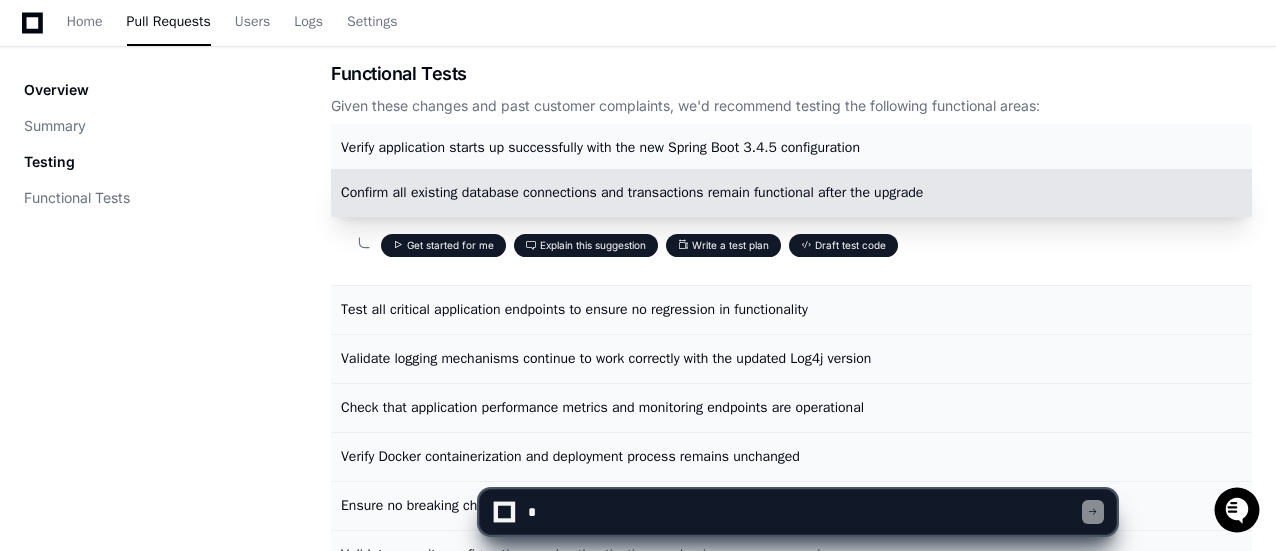 click on "Confirm all existing database connections and transactions remain functional after the upgrade   Get started for me   Explain this suggestion   Write a test plan   Draft test code" at bounding box center (791, 193) 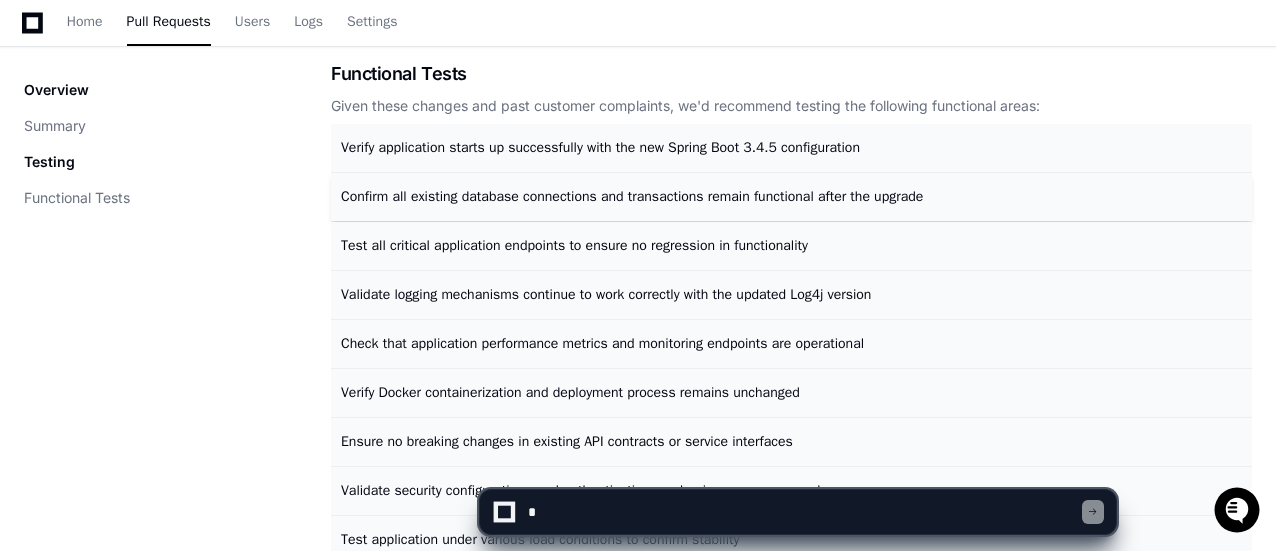 click on "Confirm all existing database connections and transactions remain functional after the upgrade" at bounding box center (632, 196) 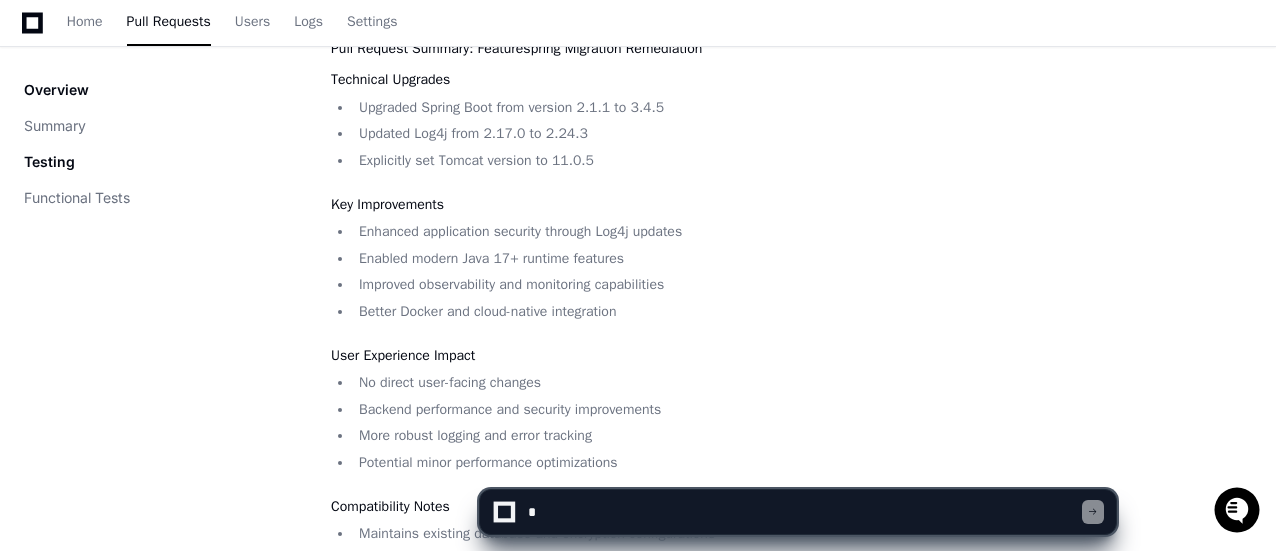 scroll, scrollTop: 290, scrollLeft: 0, axis: vertical 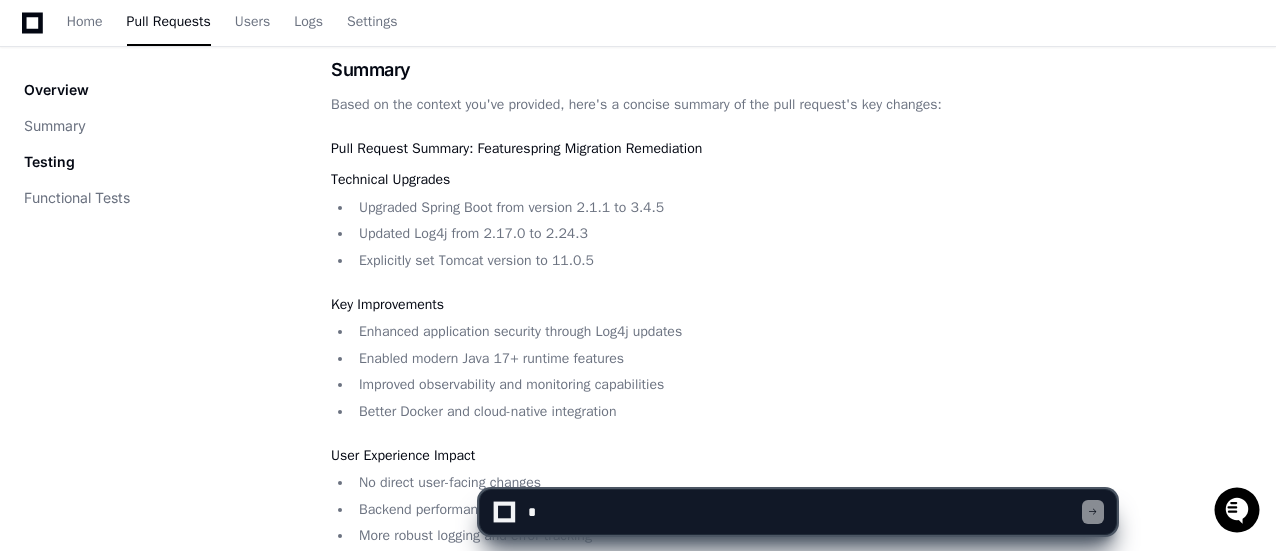 click 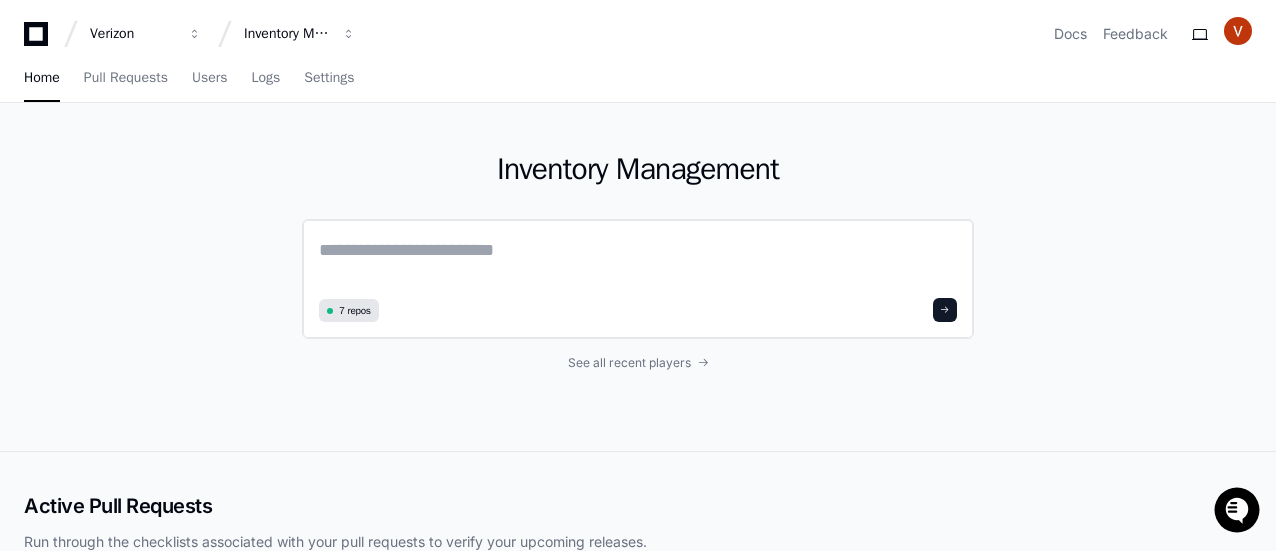 click 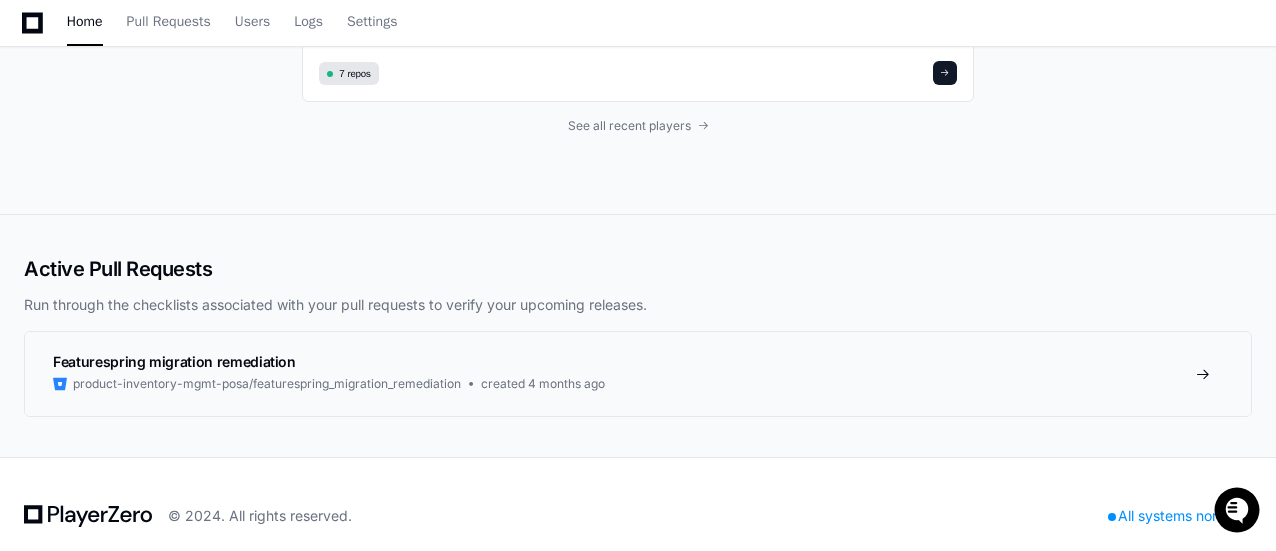 scroll, scrollTop: 234, scrollLeft: 0, axis: vertical 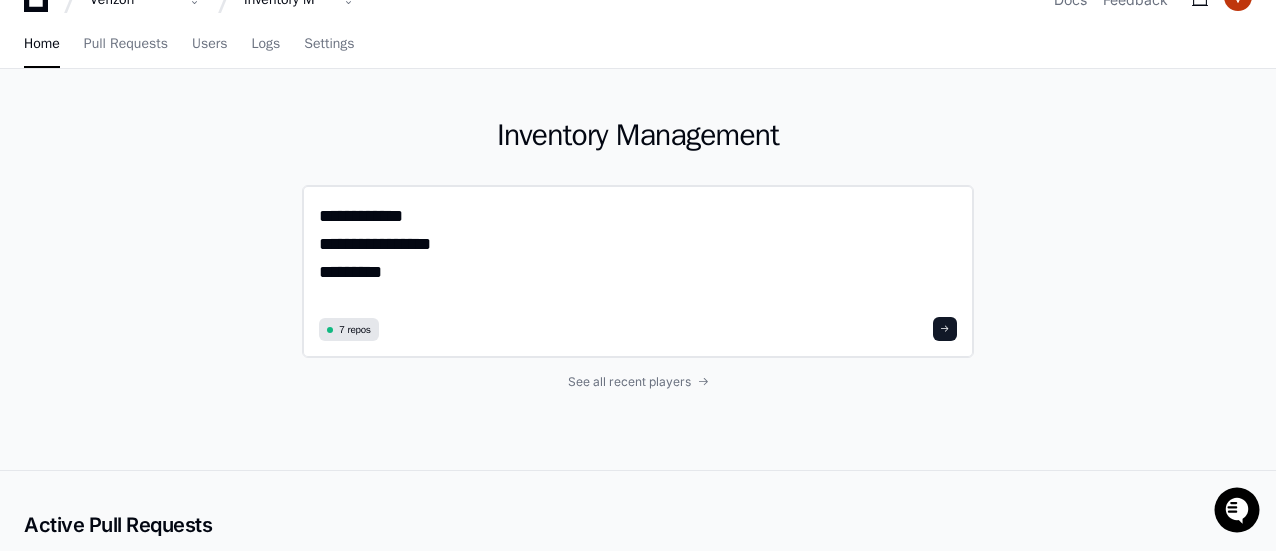 click on "**********" 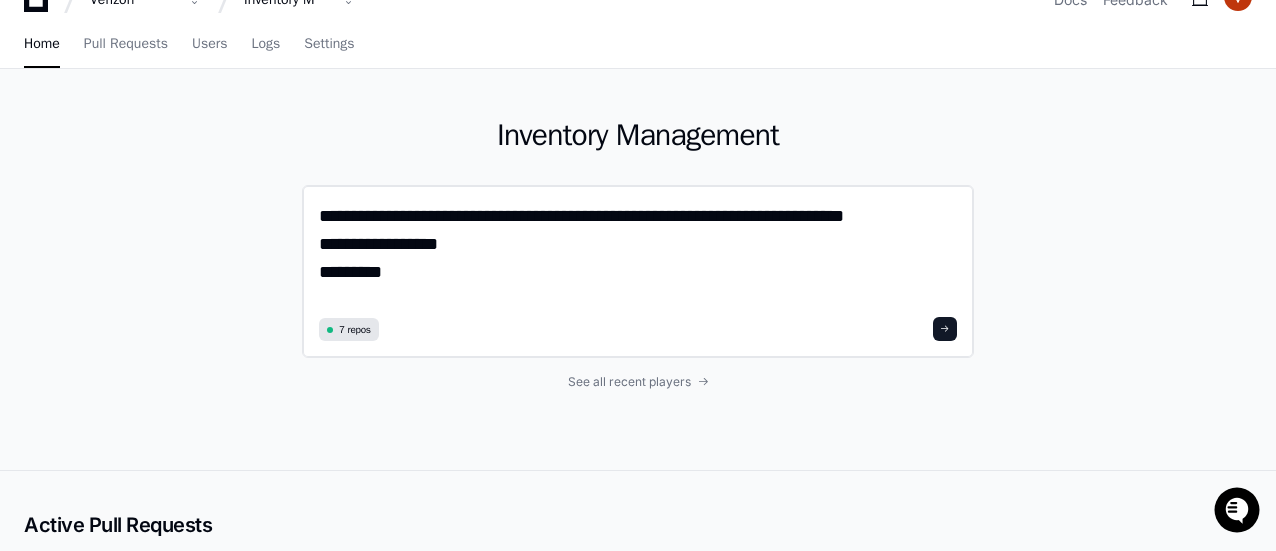 click on "**********" 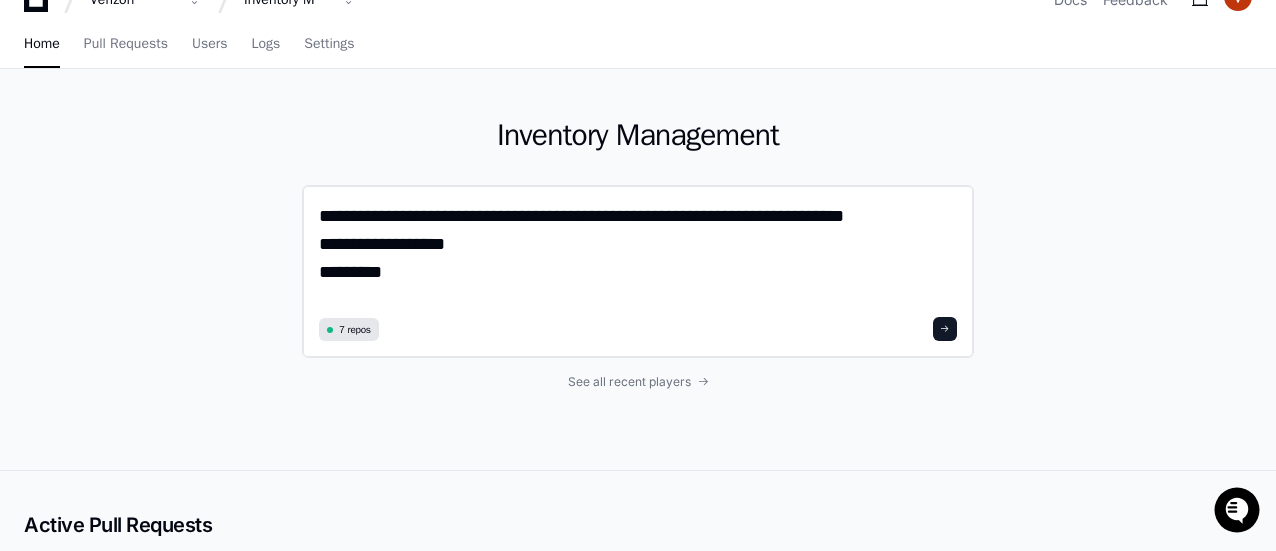 click on "**********" 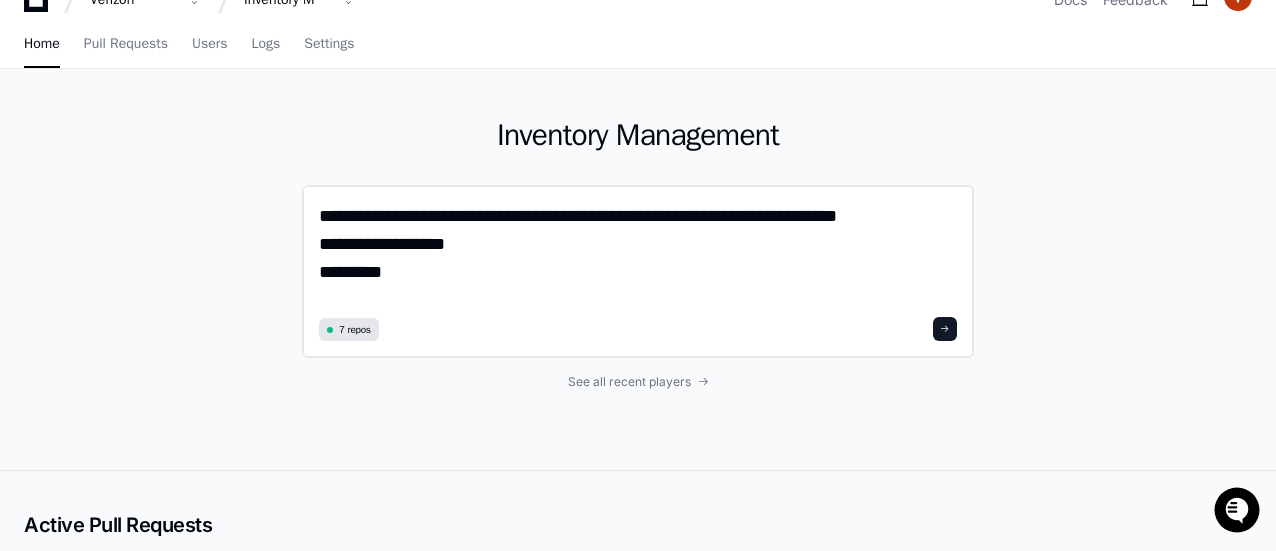 type on "**********" 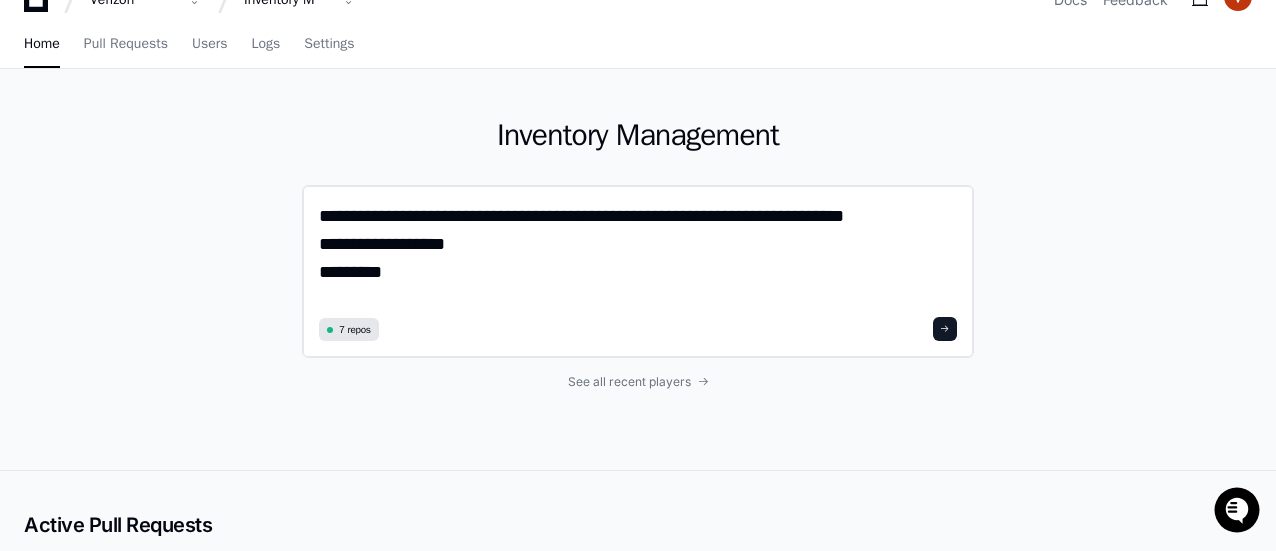 type 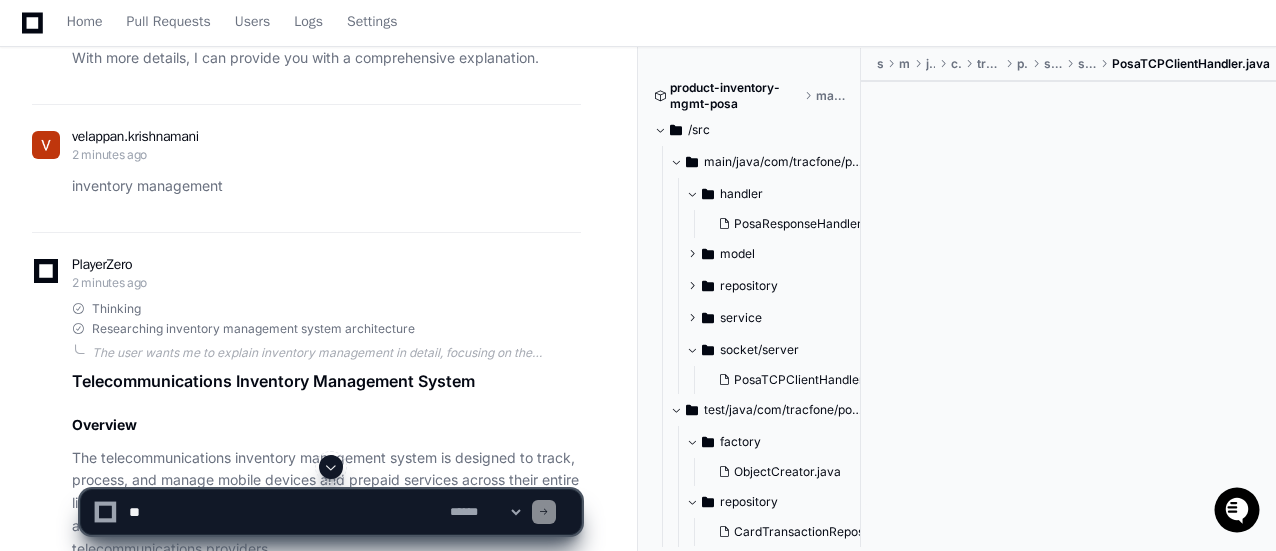scroll, scrollTop: 0, scrollLeft: 0, axis: both 